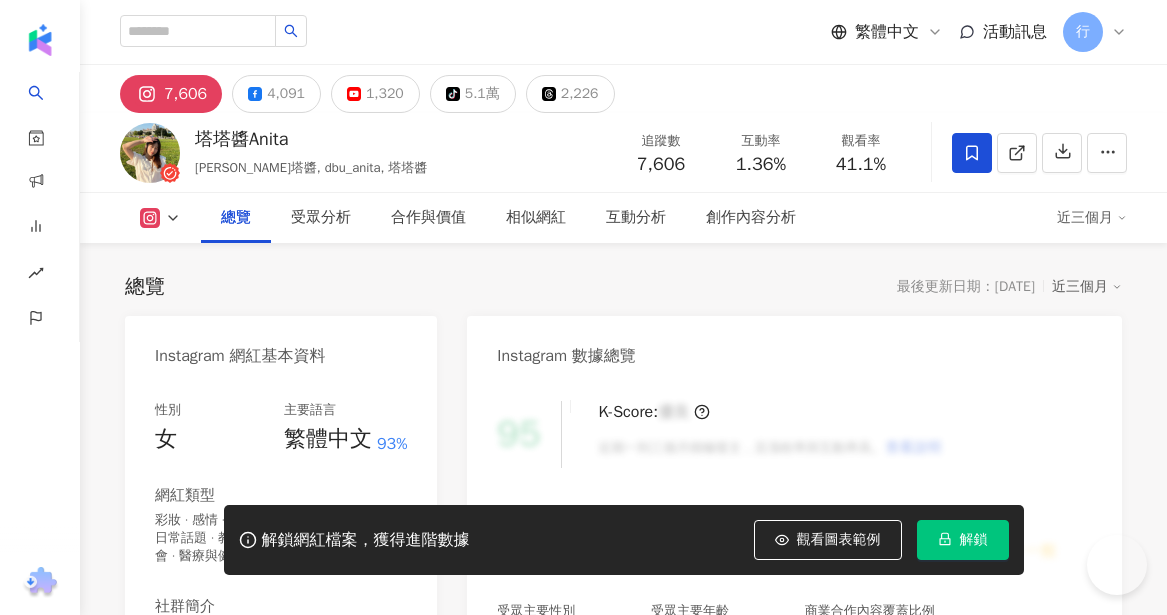 scroll, scrollTop: 208, scrollLeft: 0, axis: vertical 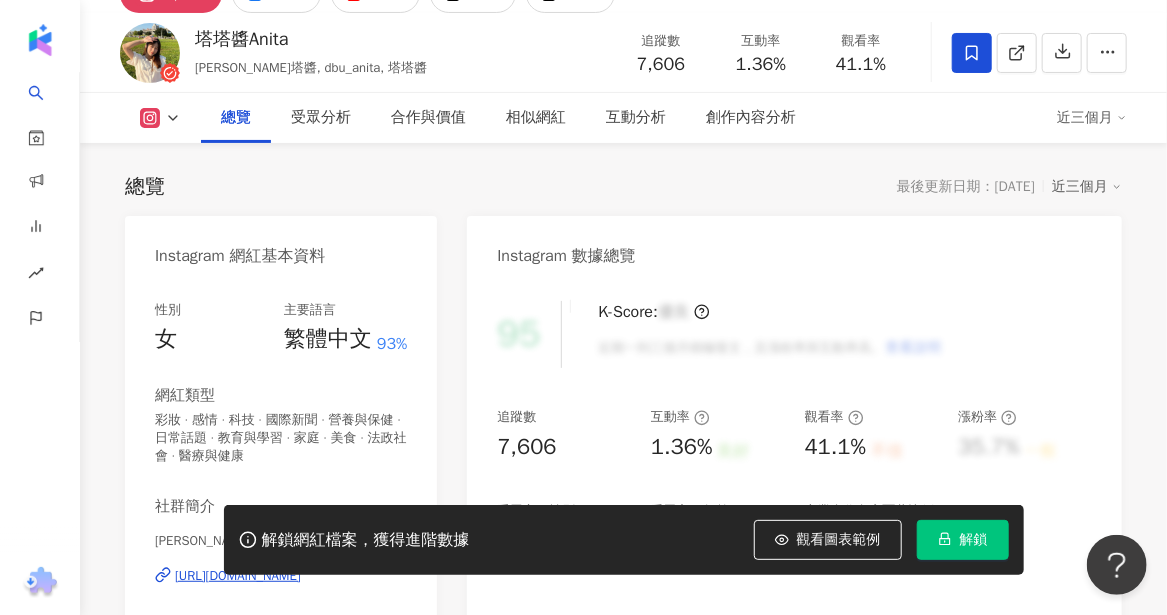 click on "漲粉率" at bounding box center [1025, 417] 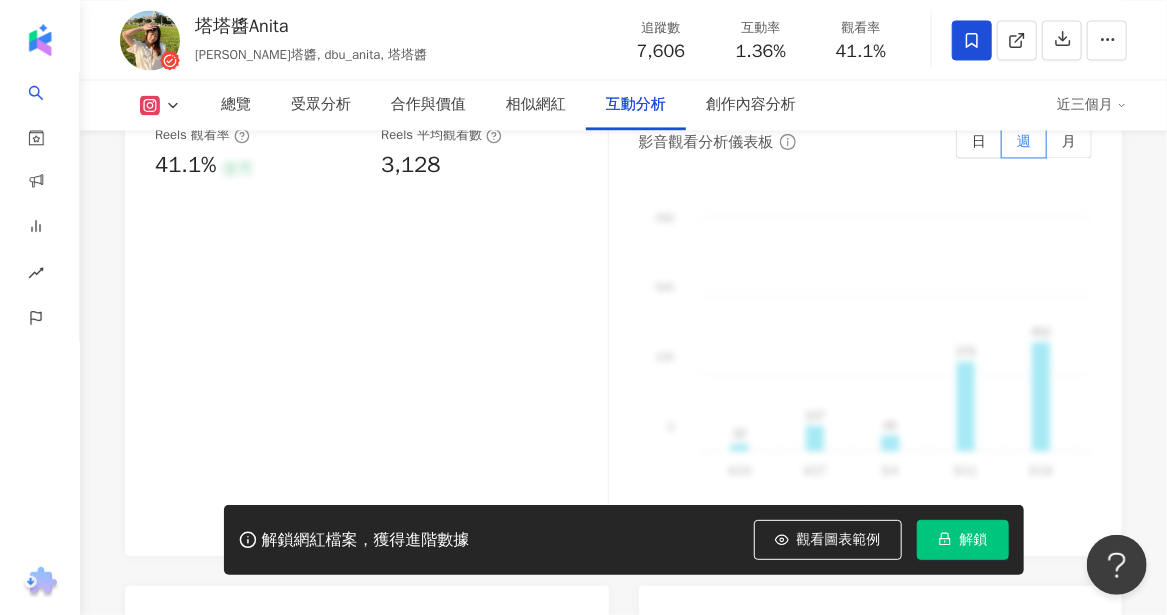 scroll, scrollTop: 4300, scrollLeft: 0, axis: vertical 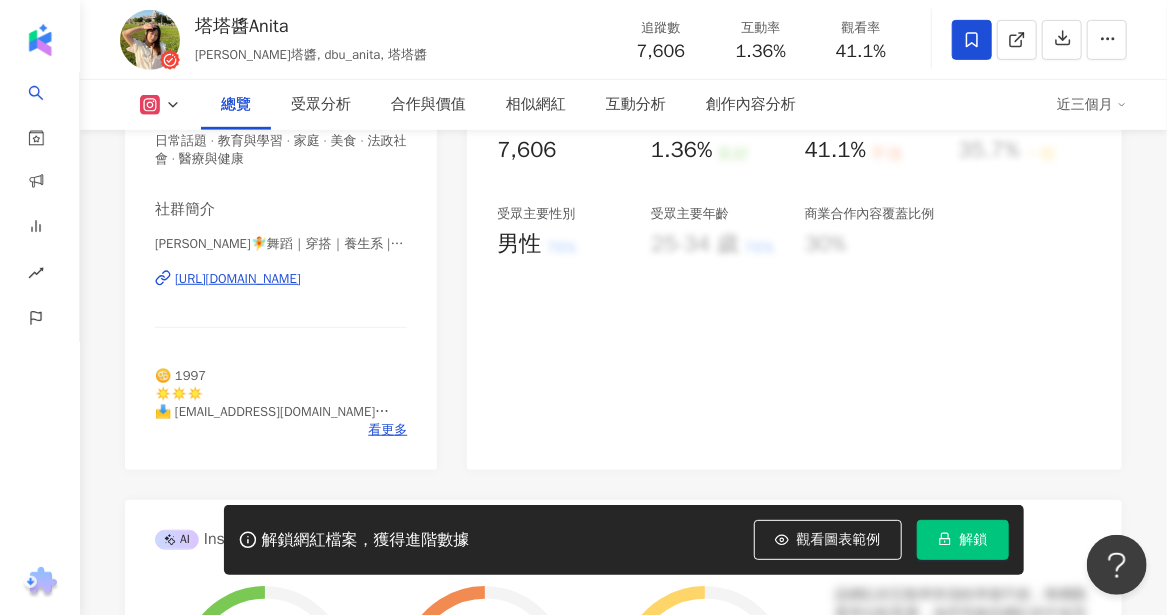 click on "[URL][DOMAIN_NAME]" at bounding box center (238, 279) 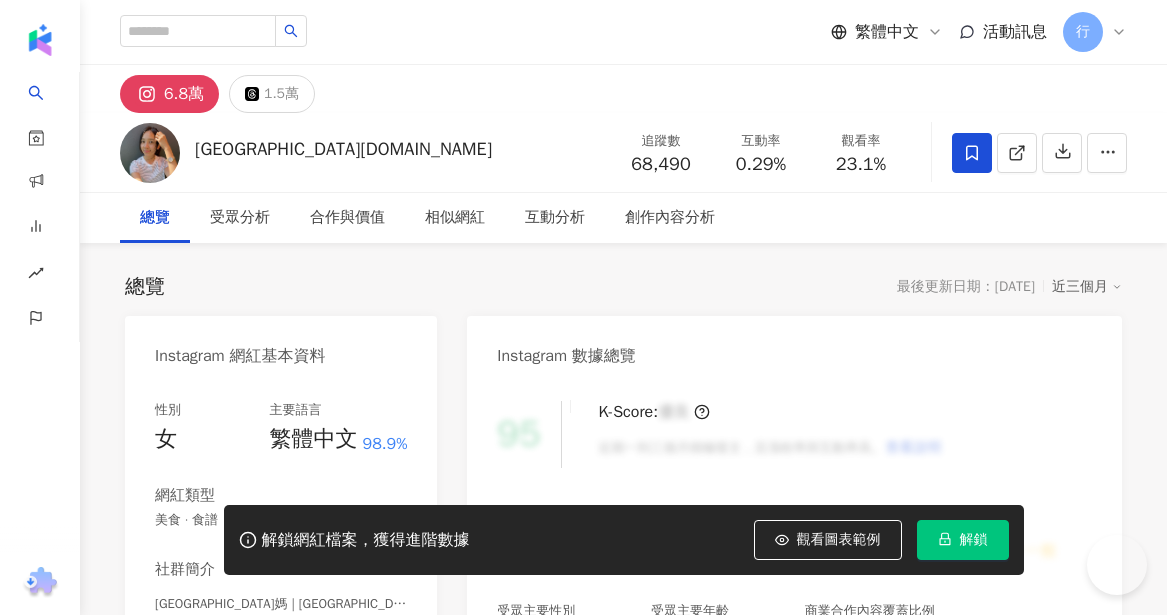 scroll, scrollTop: 0, scrollLeft: 0, axis: both 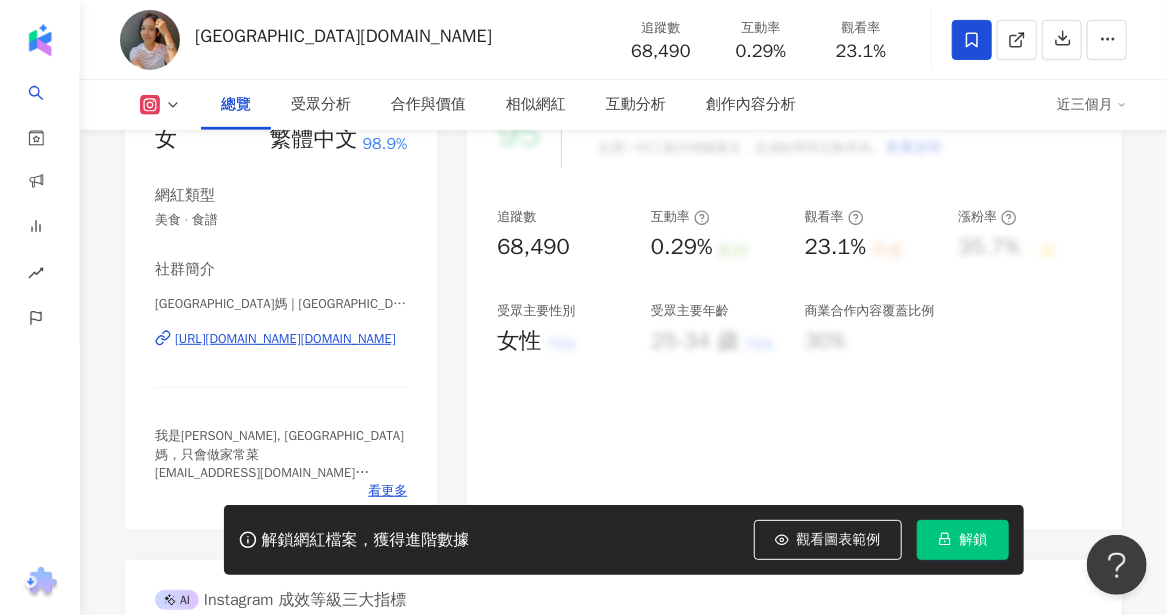 click on "https://www.instagram.com/cyprus.mom/" at bounding box center [285, 339] 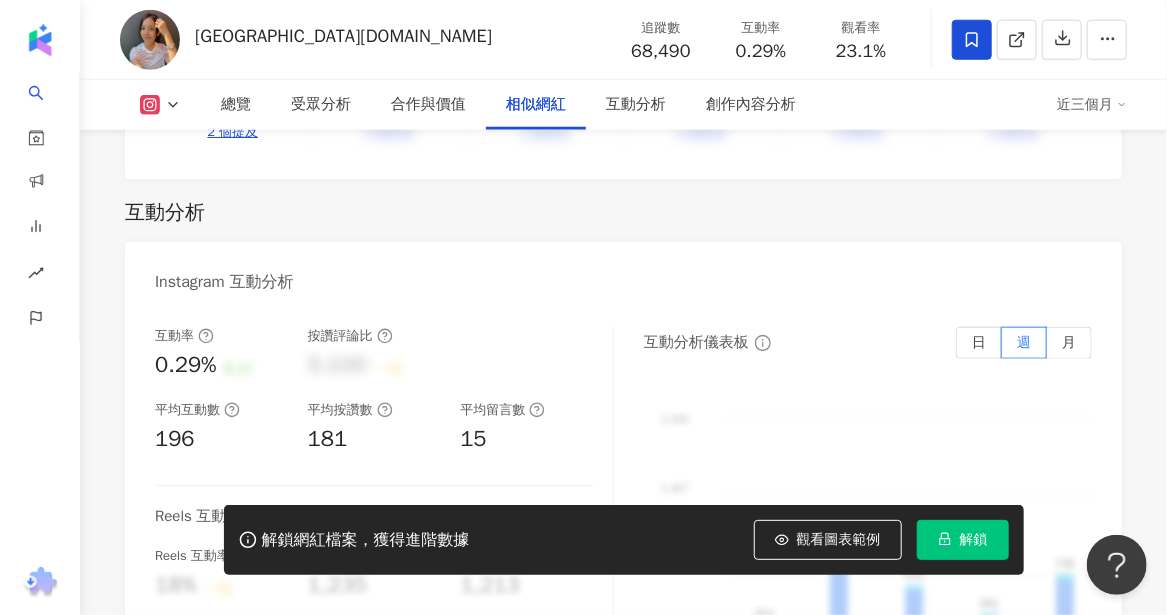 scroll, scrollTop: 3600, scrollLeft: 0, axis: vertical 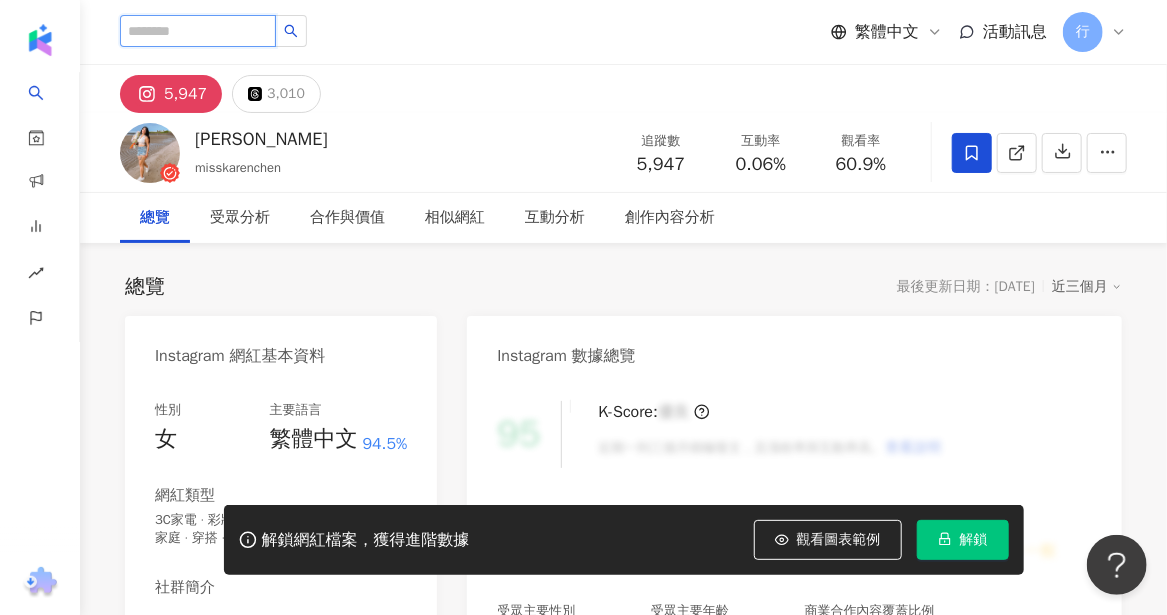 click at bounding box center [198, 31] 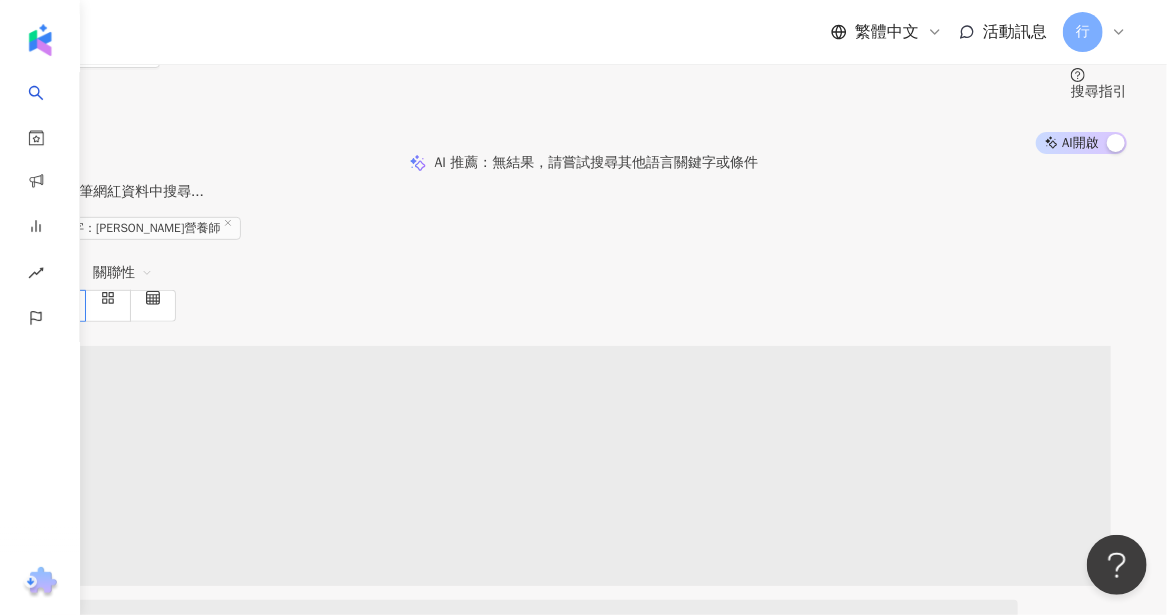 scroll, scrollTop: 100, scrollLeft: 0, axis: vertical 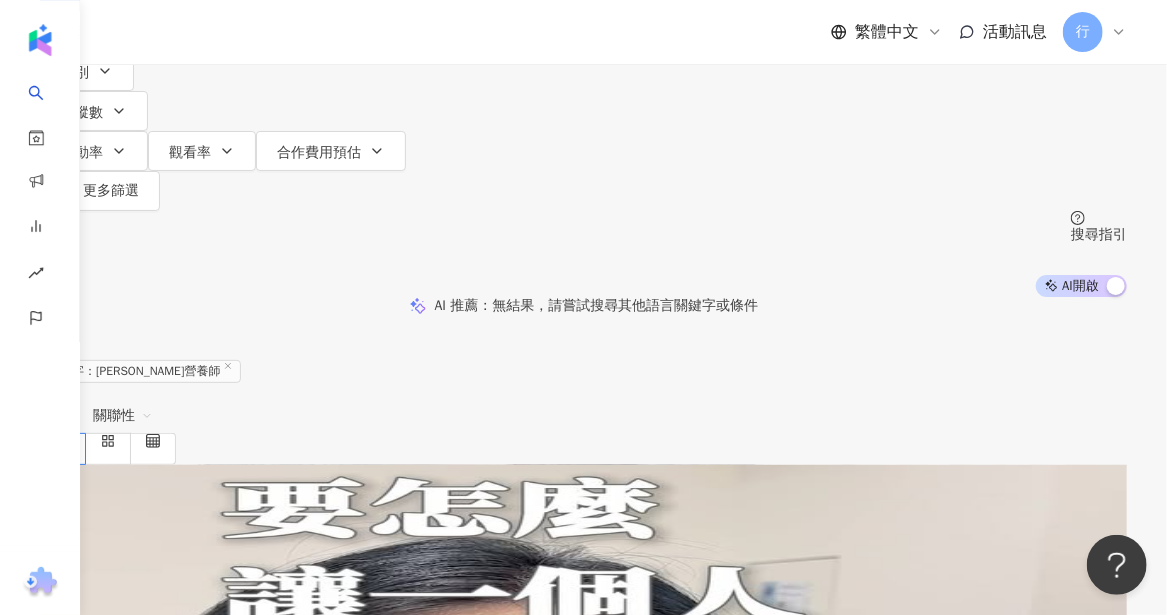 click on "Angela營養師" at bounding box center [115, 622] 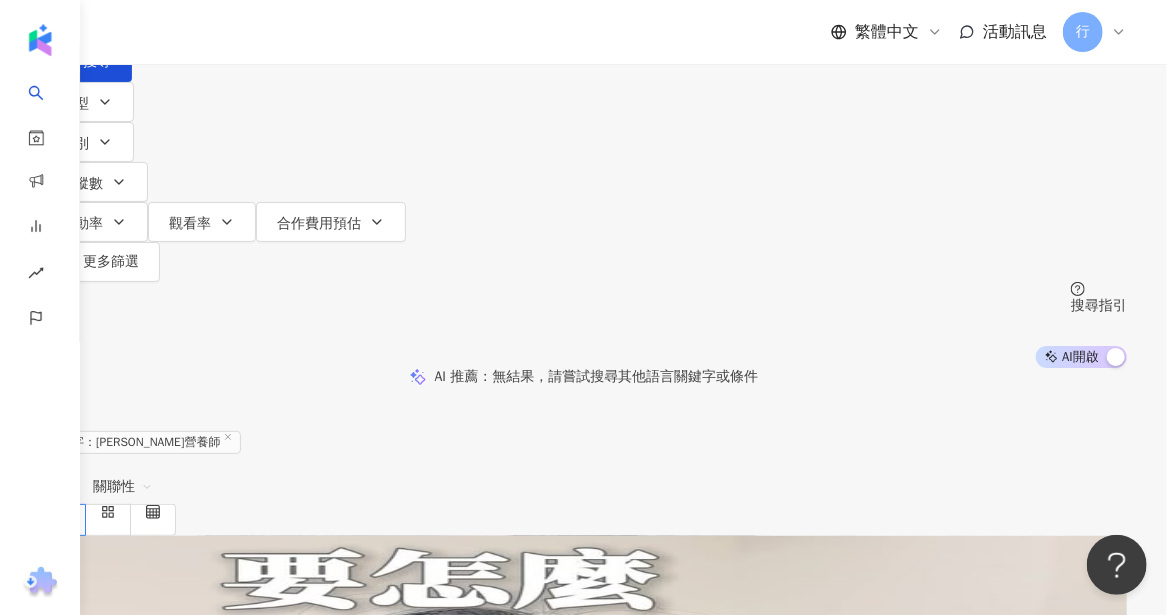scroll, scrollTop: 0, scrollLeft: 0, axis: both 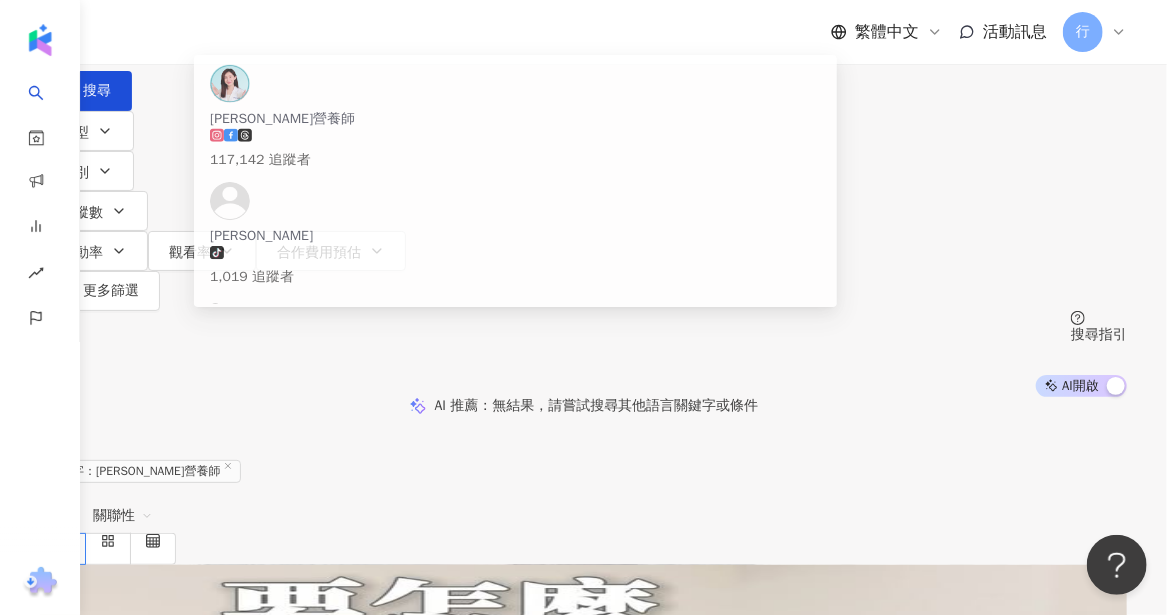 drag, startPoint x: 461, startPoint y: 111, endPoint x: 213, endPoint y: 82, distance: 249.6898 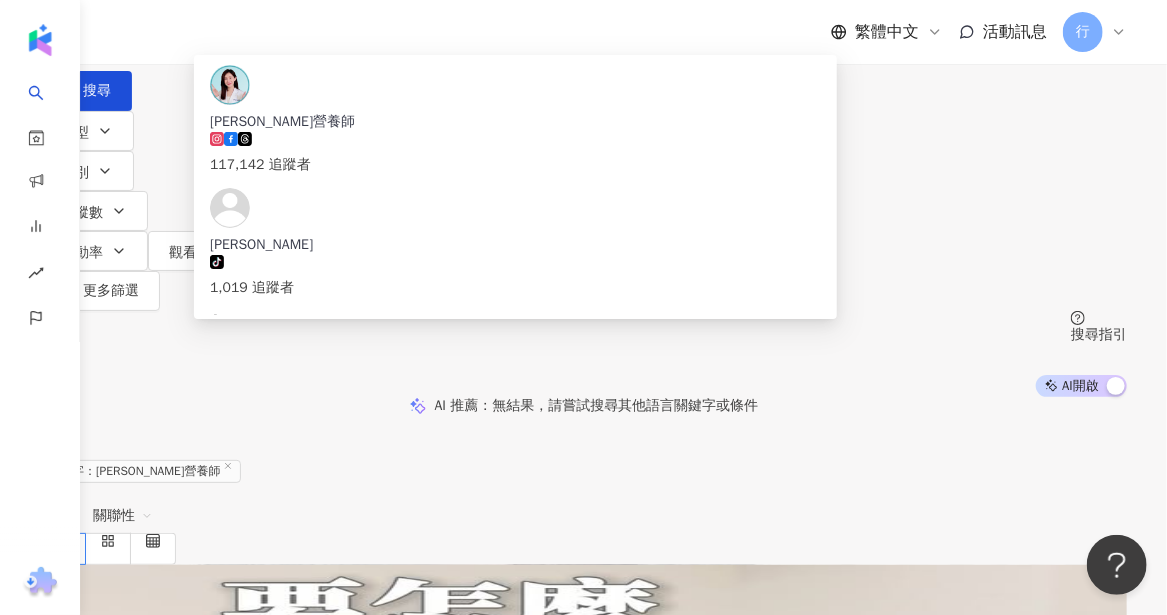 paste 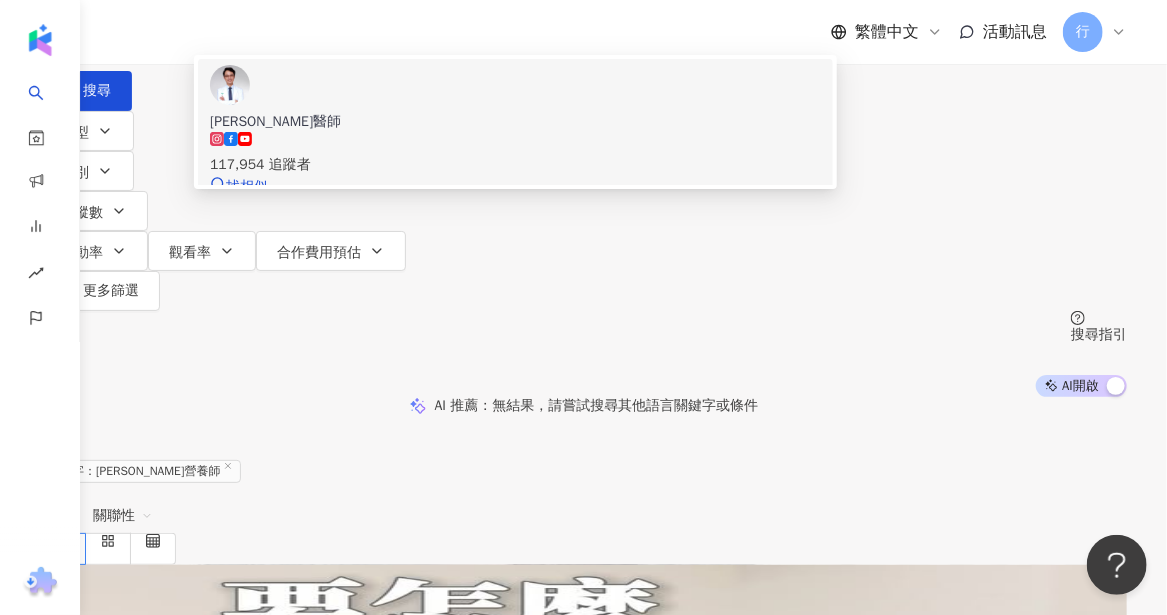 click on "張適恆醫師" at bounding box center [515, 122] 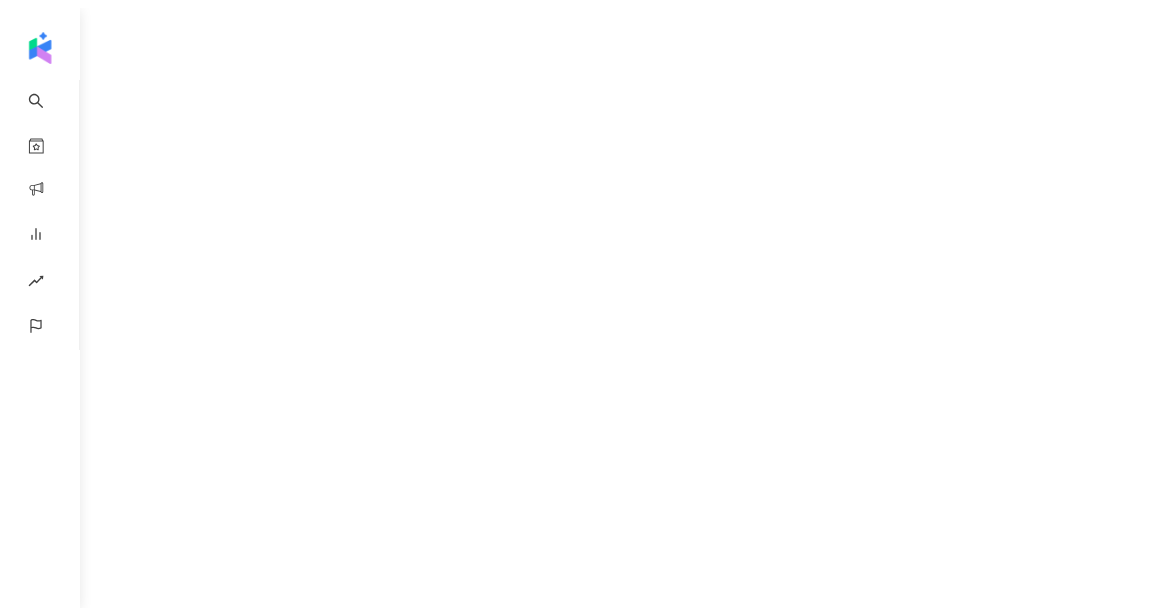 scroll, scrollTop: 0, scrollLeft: 0, axis: both 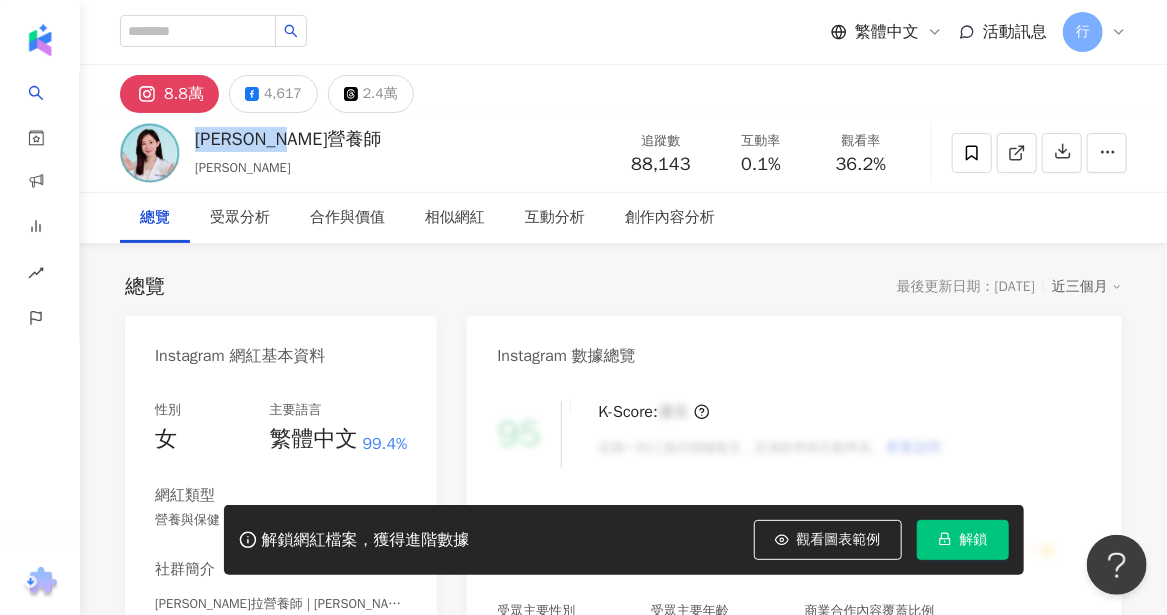 drag, startPoint x: 194, startPoint y: 143, endPoint x: 300, endPoint y: 146, distance: 106.04244 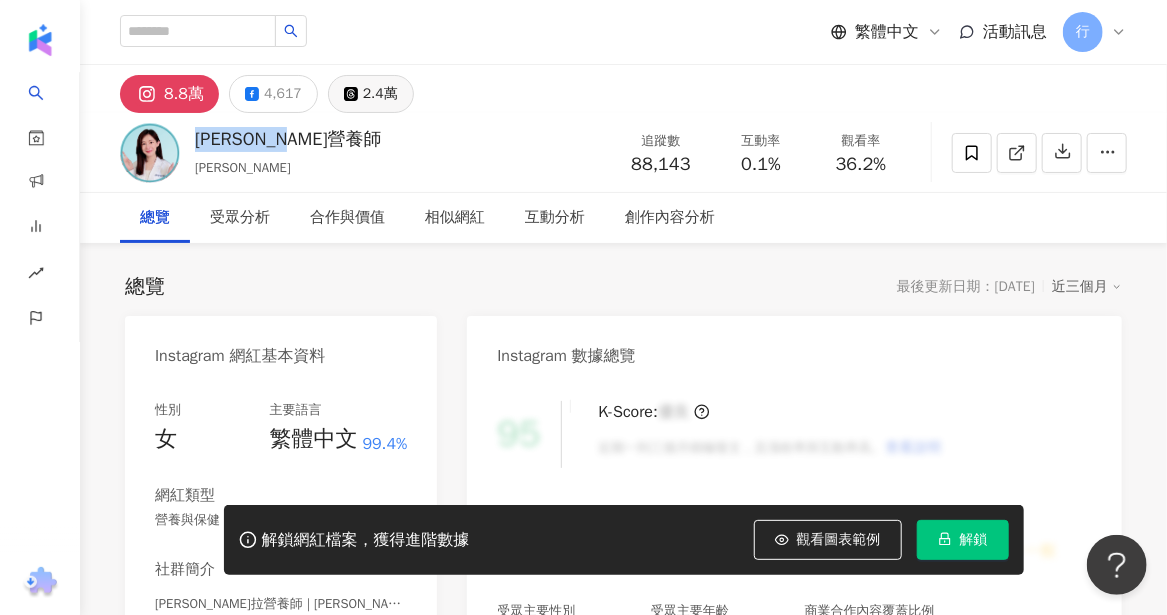 copy on "Angela營養師" 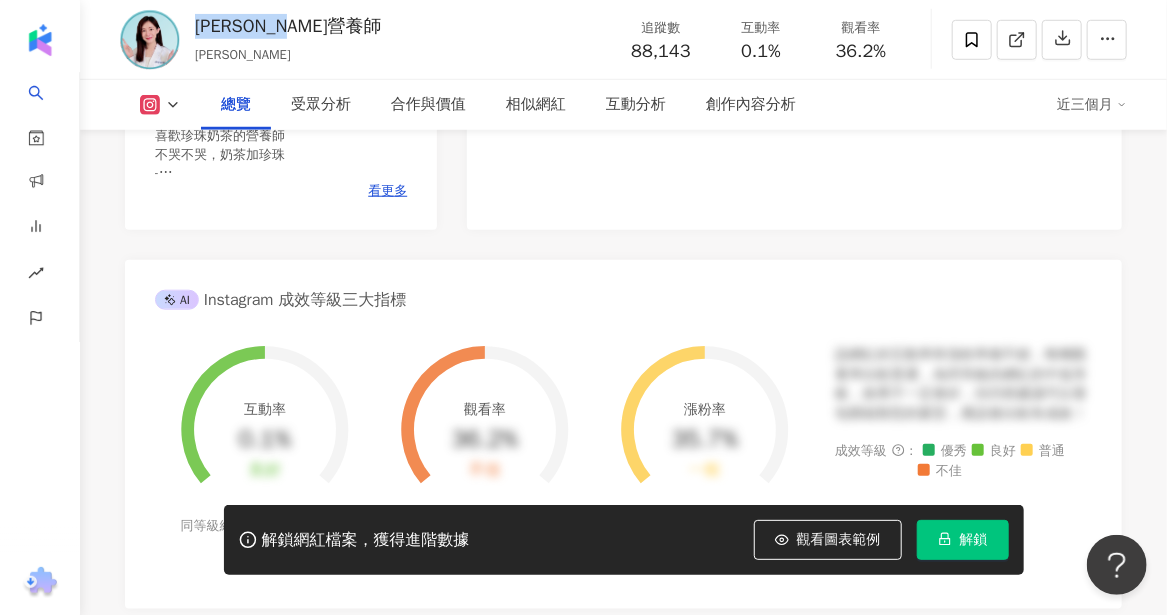 scroll, scrollTop: 400, scrollLeft: 0, axis: vertical 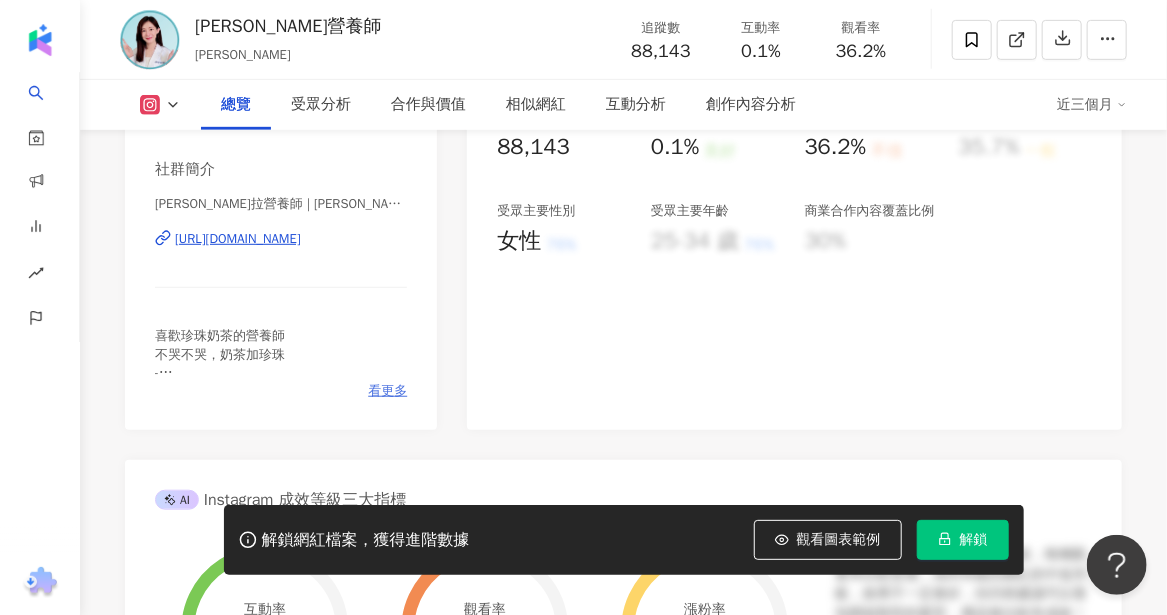 click on "看更多" at bounding box center (387, 391) 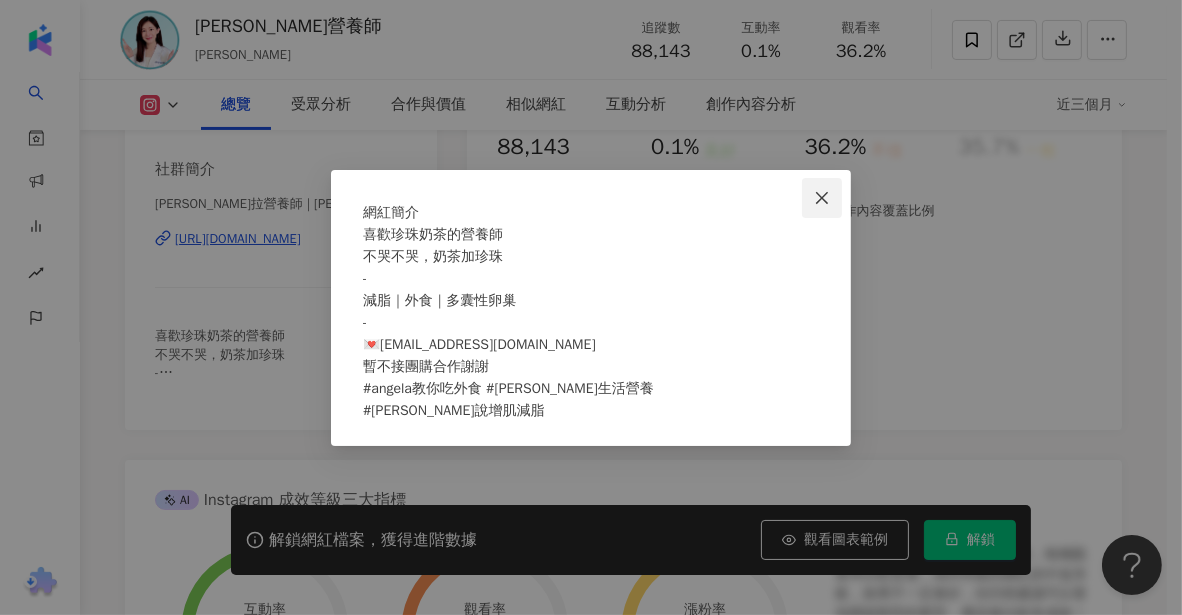 click 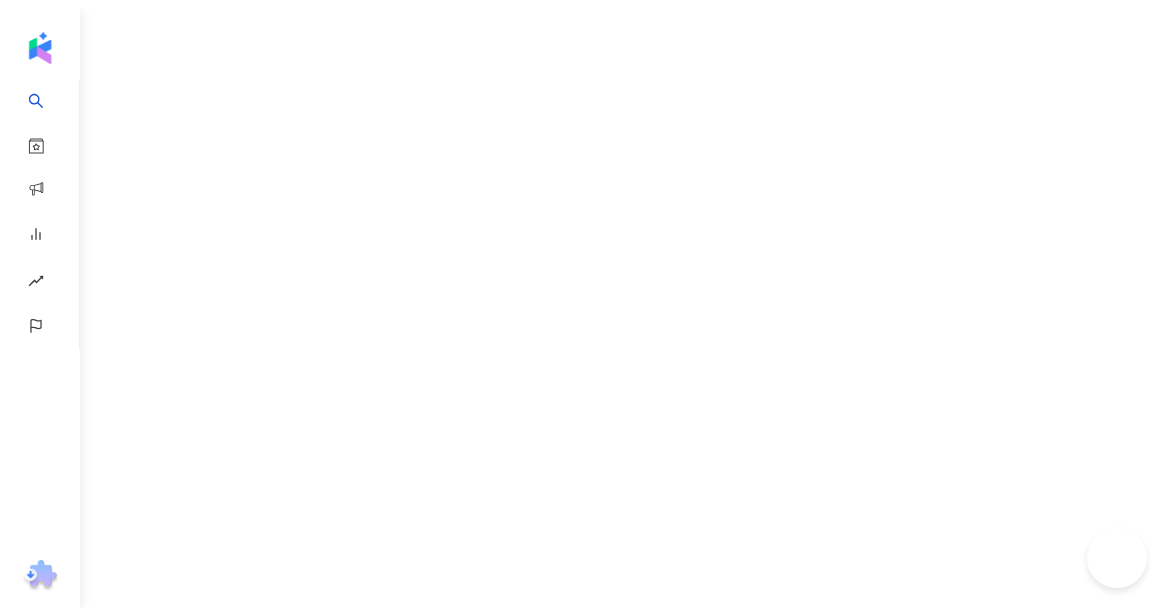 scroll, scrollTop: 0, scrollLeft: 0, axis: both 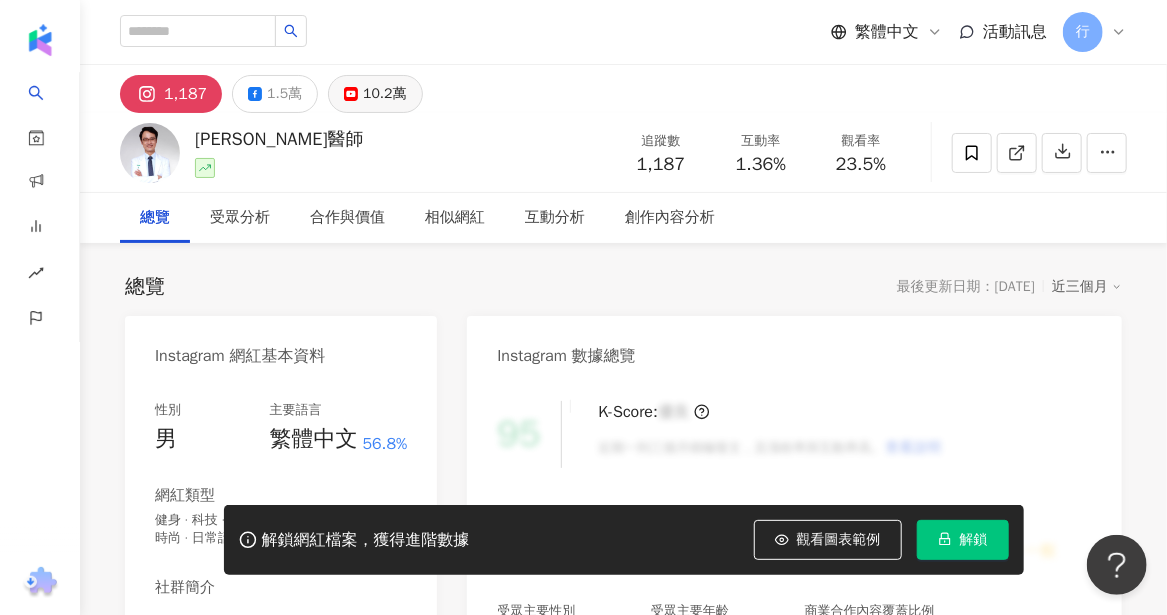 click 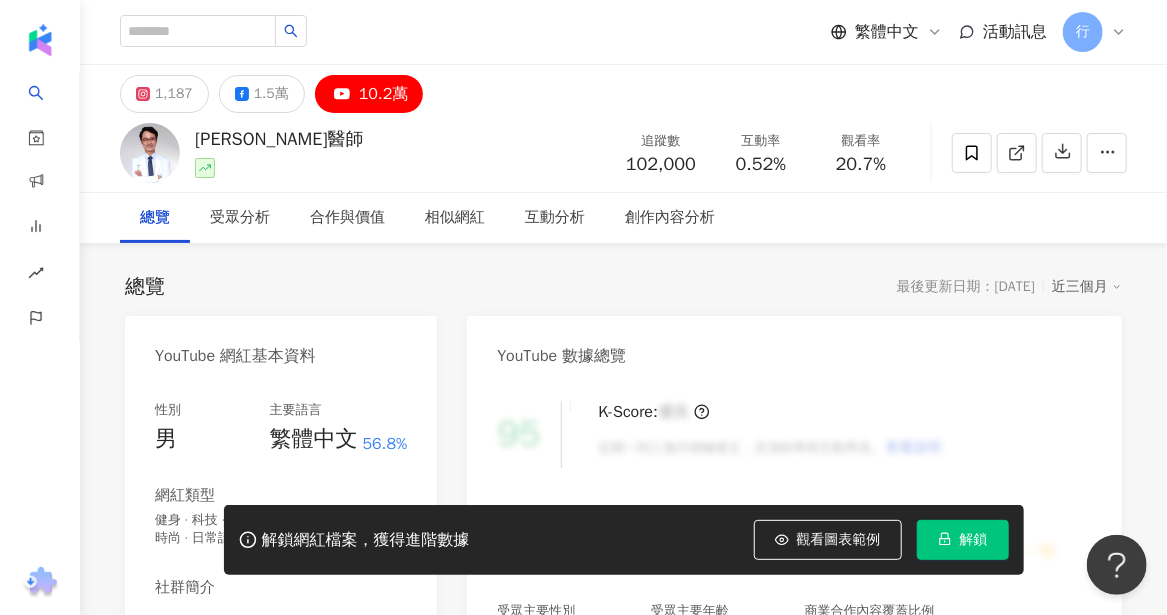 scroll, scrollTop: 500, scrollLeft: 0, axis: vertical 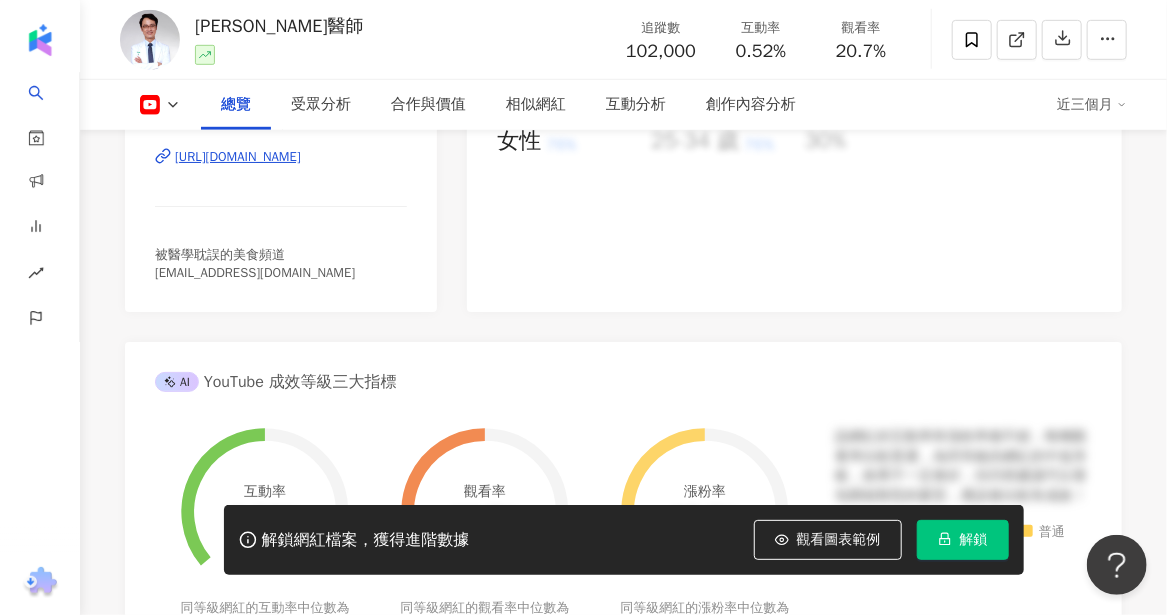 click on "https://www.youtube.com/channel/UCahHuJW7ZzfDixll-Ze9_aQ" at bounding box center (238, 157) 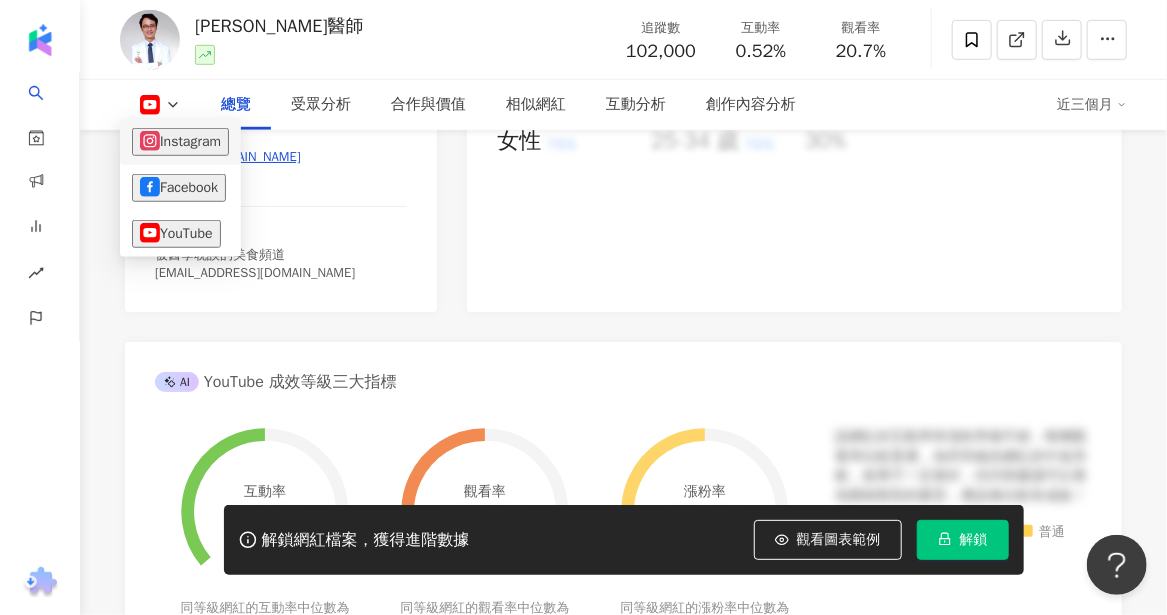 click on "Instagram" at bounding box center [180, 142] 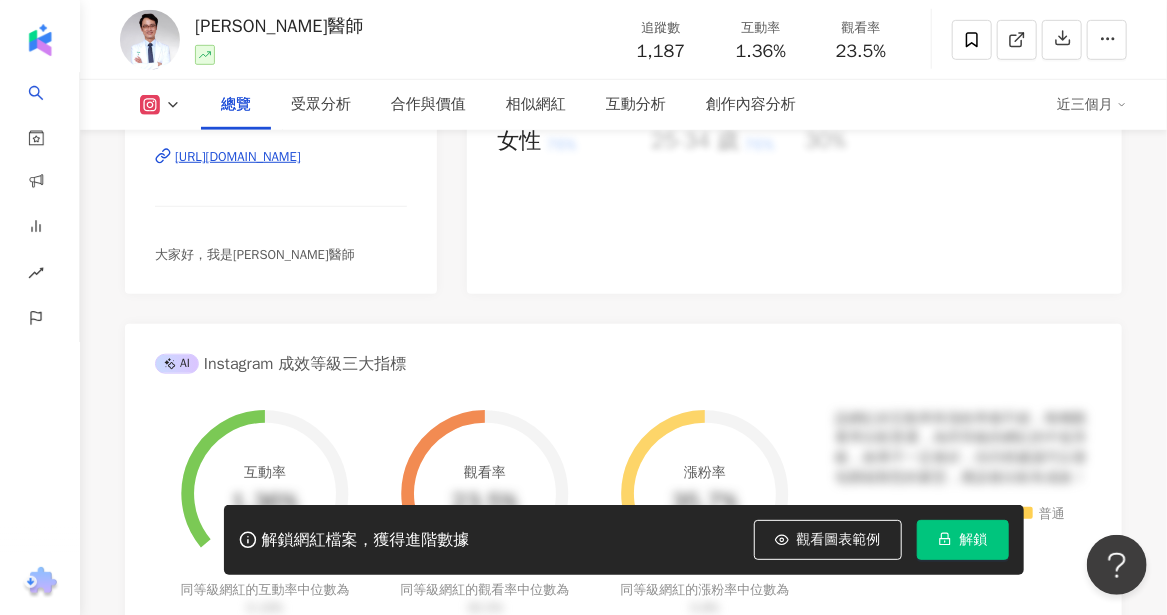 click on "https://www.instagram.com/shihhengchang/" at bounding box center (238, 157) 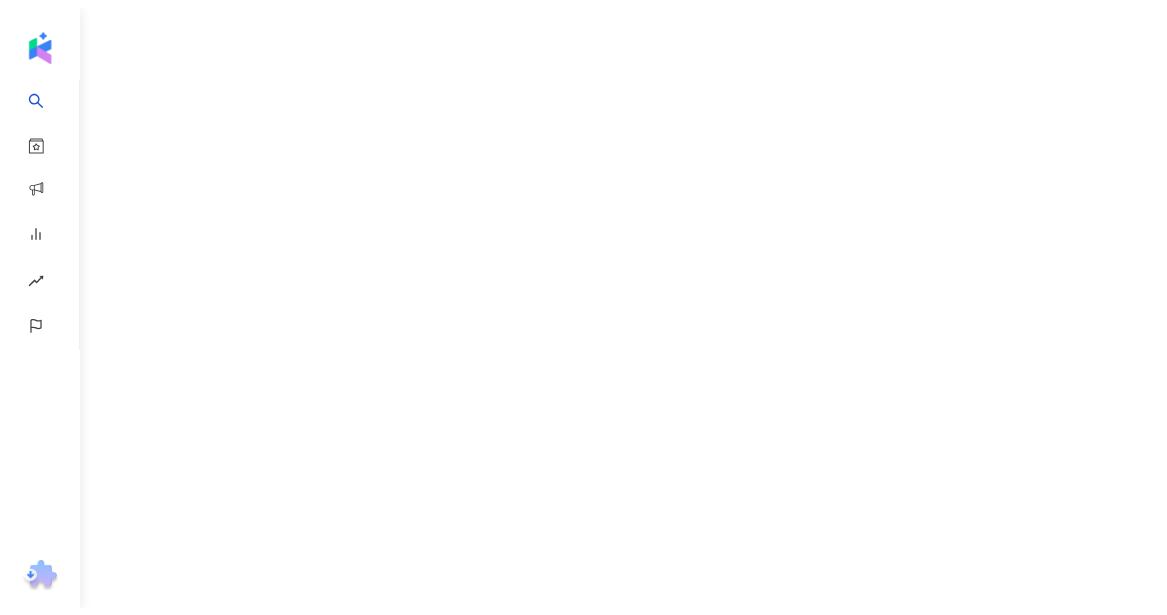 scroll, scrollTop: 0, scrollLeft: 0, axis: both 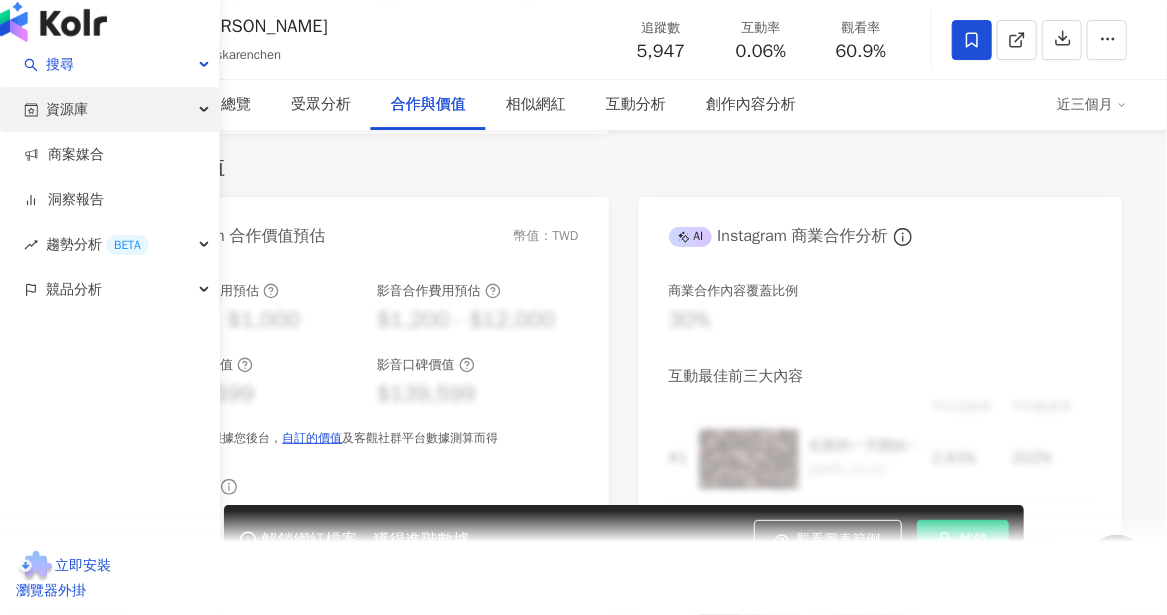 click on "資源庫" at bounding box center (67, 109) 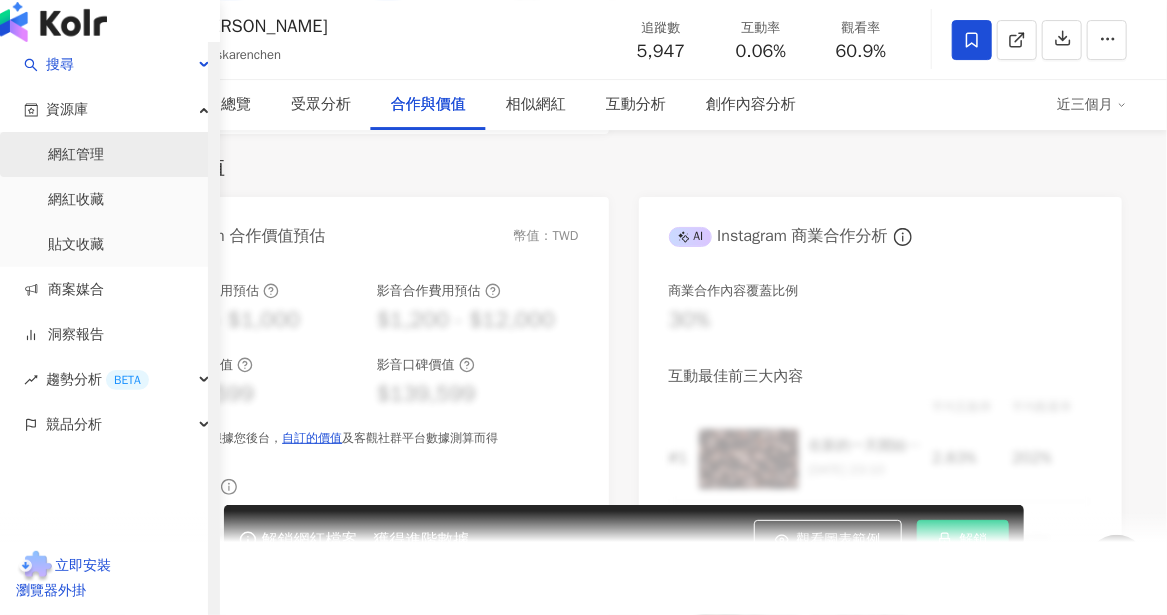click on "網紅管理" at bounding box center (76, 155) 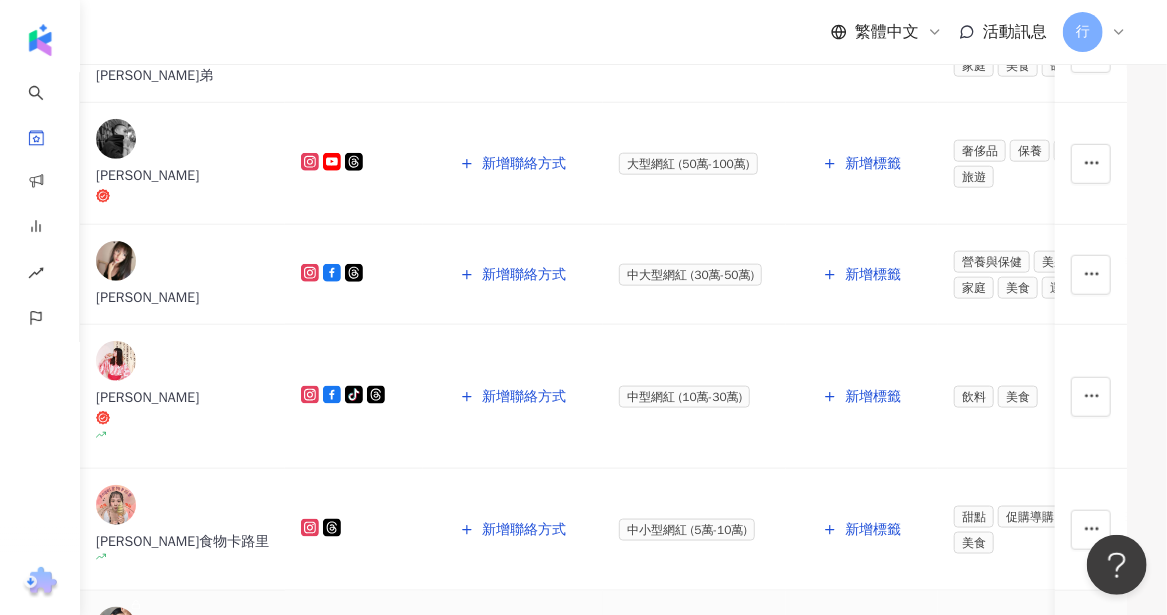 scroll, scrollTop: 800, scrollLeft: 0, axis: vertical 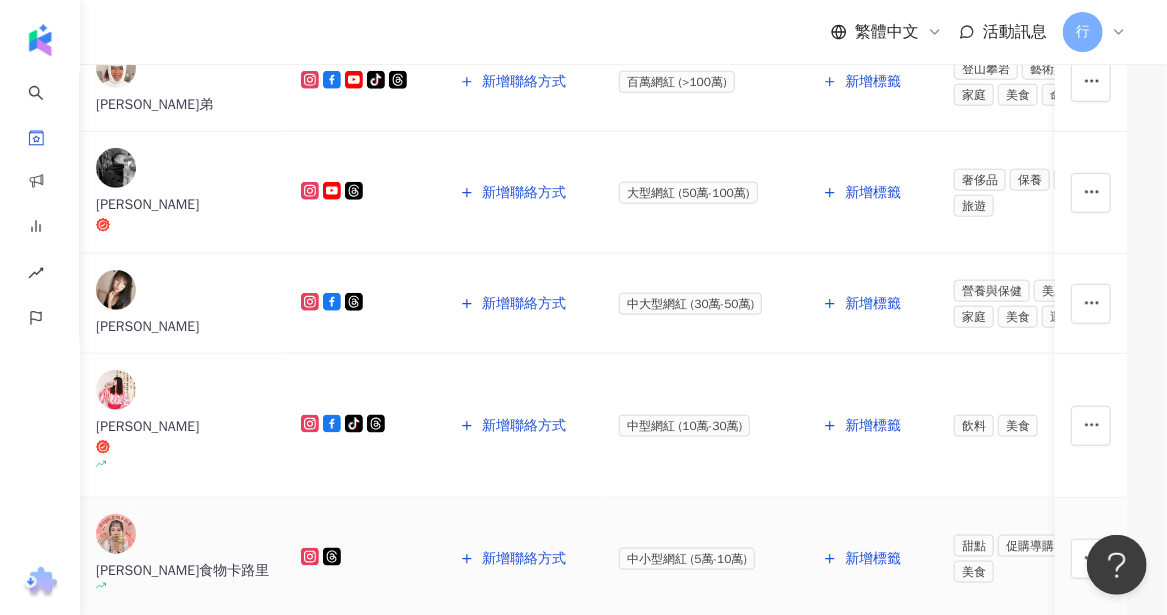 click on "𝒜𝓃𝑔𝑒𝓁食物卡路里" at bounding box center (182, 571) 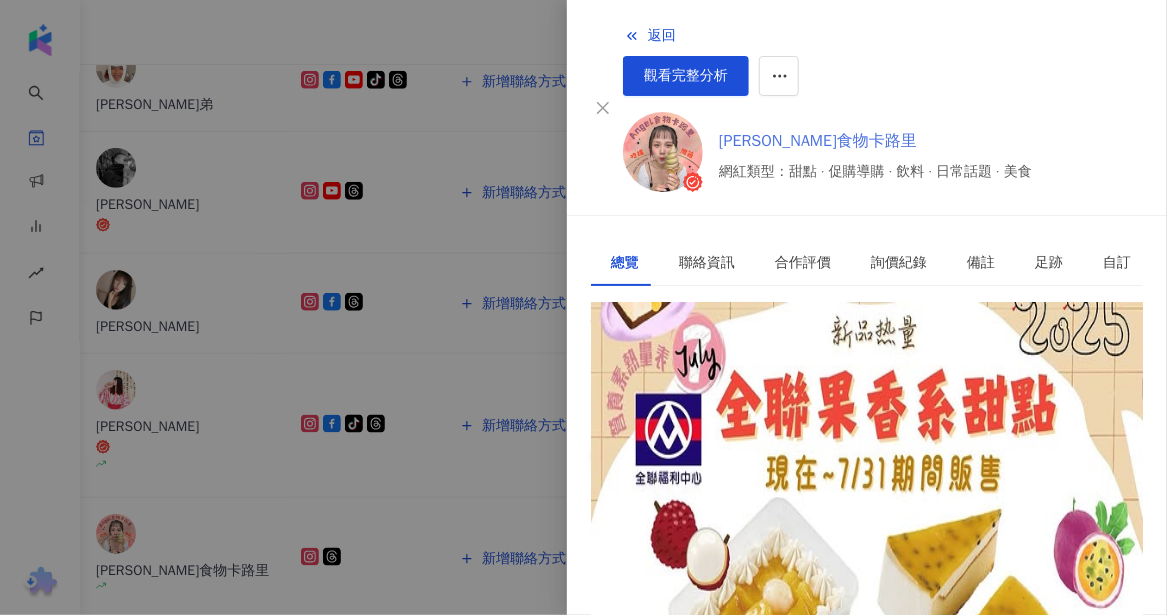 click on "𝒜𝓃𝑔𝑒𝓁食物卡路里" at bounding box center [875, 141] 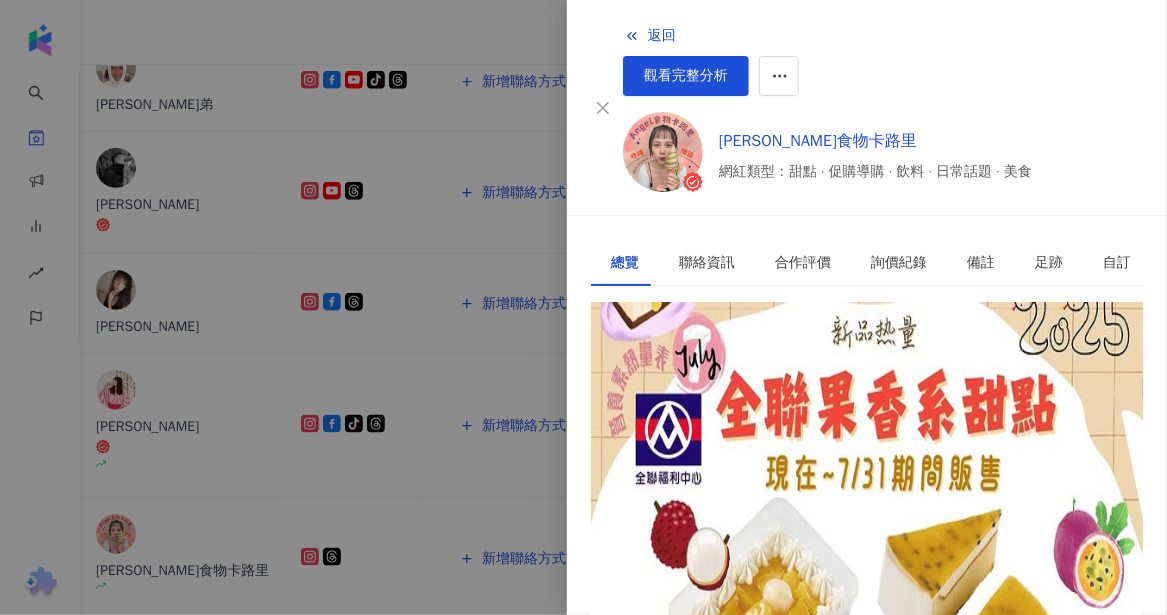 click at bounding box center (583, 307) 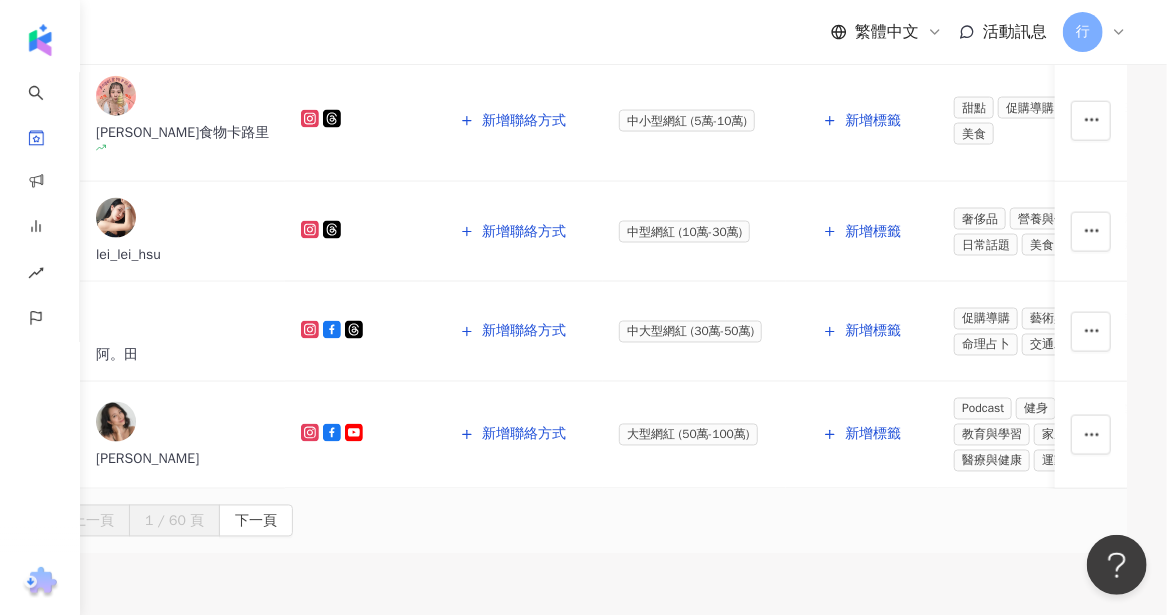 scroll, scrollTop: 1292, scrollLeft: 0, axis: vertical 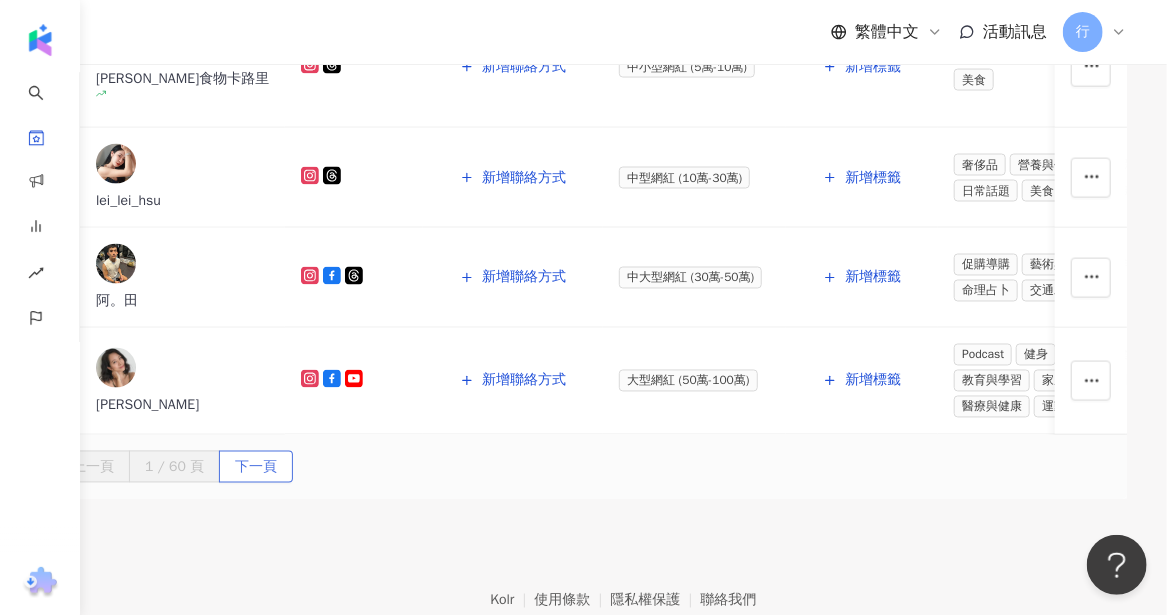 click on "下一頁" at bounding box center [256, 468] 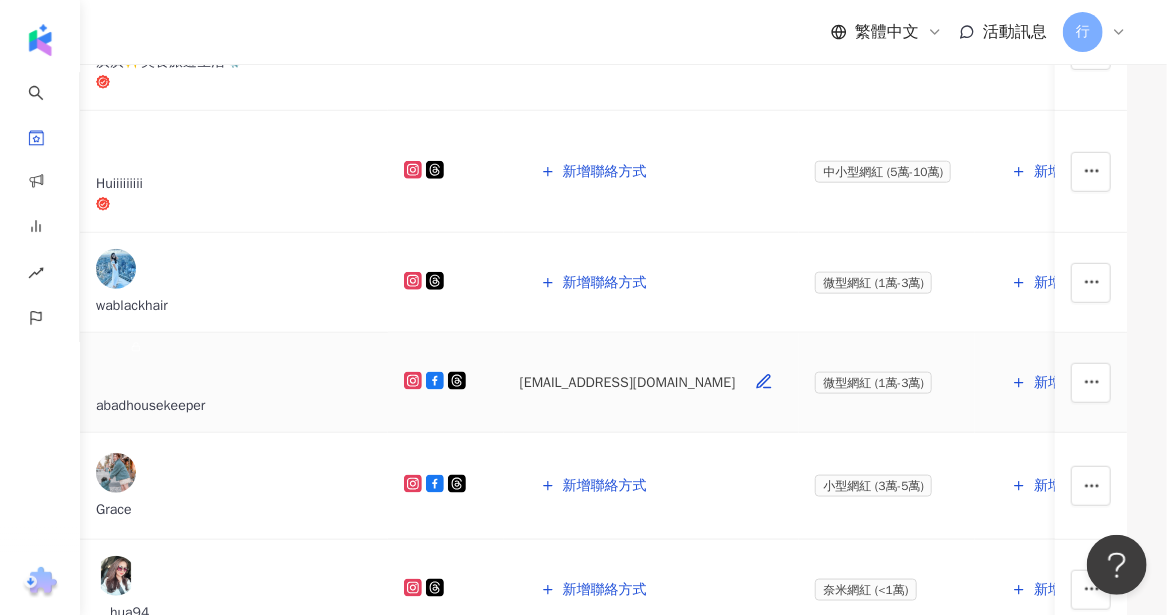 scroll, scrollTop: 688, scrollLeft: 0, axis: vertical 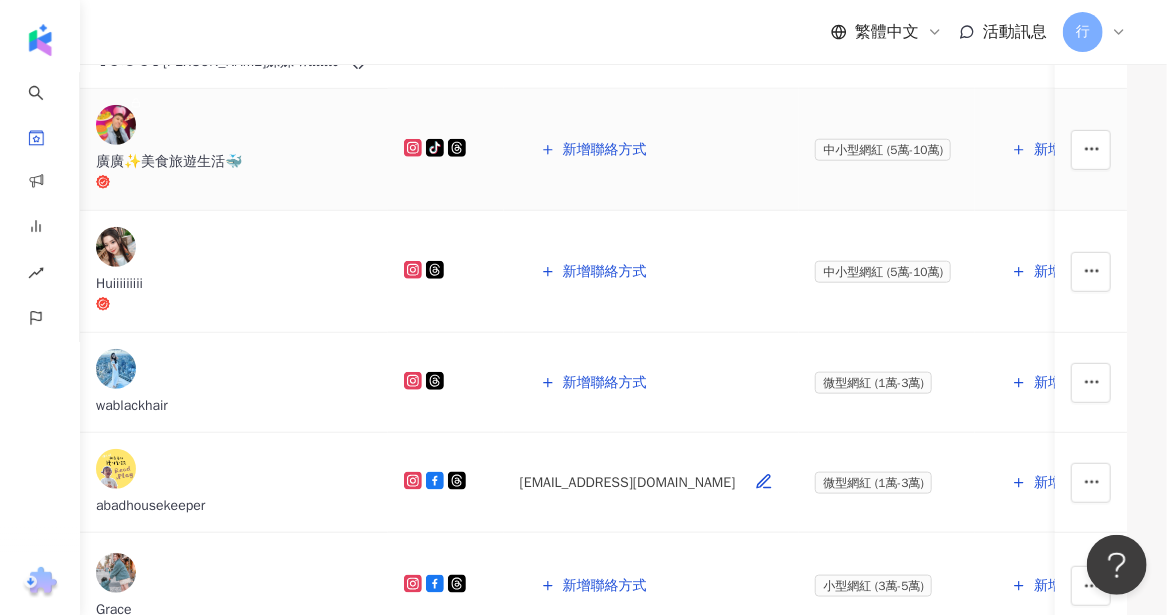 click on "廣廣✨美食旅遊生活🐳" at bounding box center (234, 162) 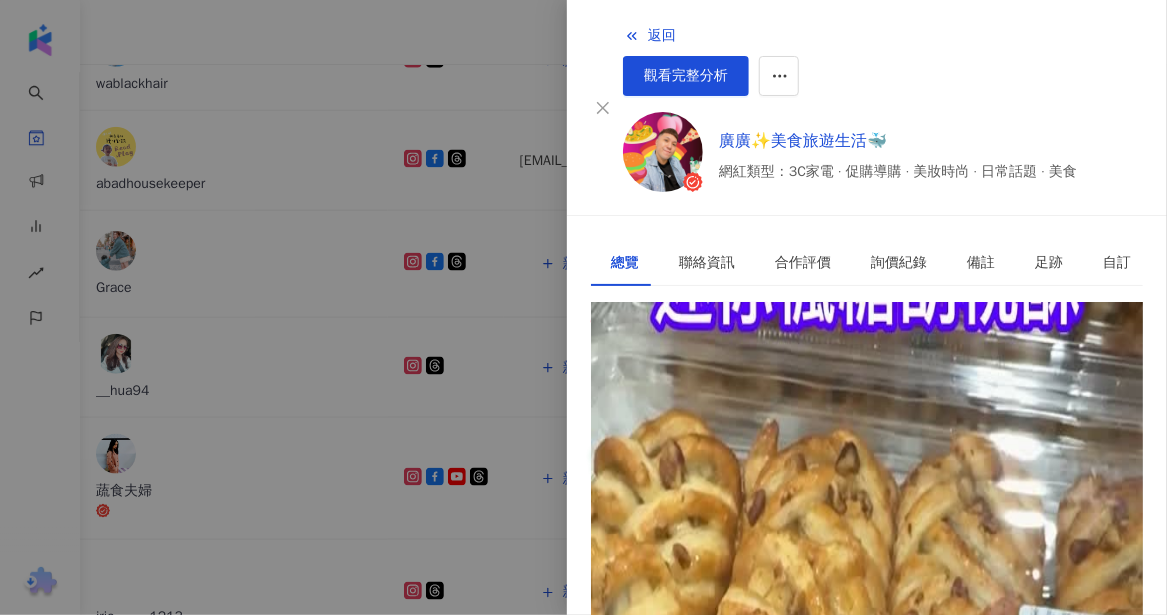 scroll, scrollTop: 1088, scrollLeft: 0, axis: vertical 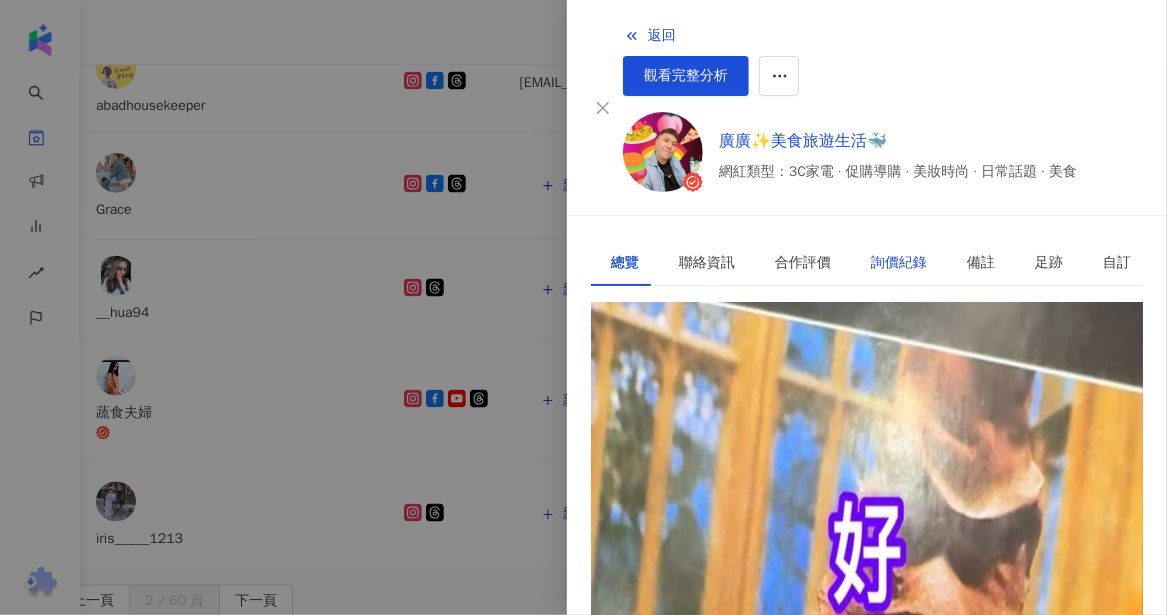 click on "詢價紀錄" at bounding box center [899, 263] 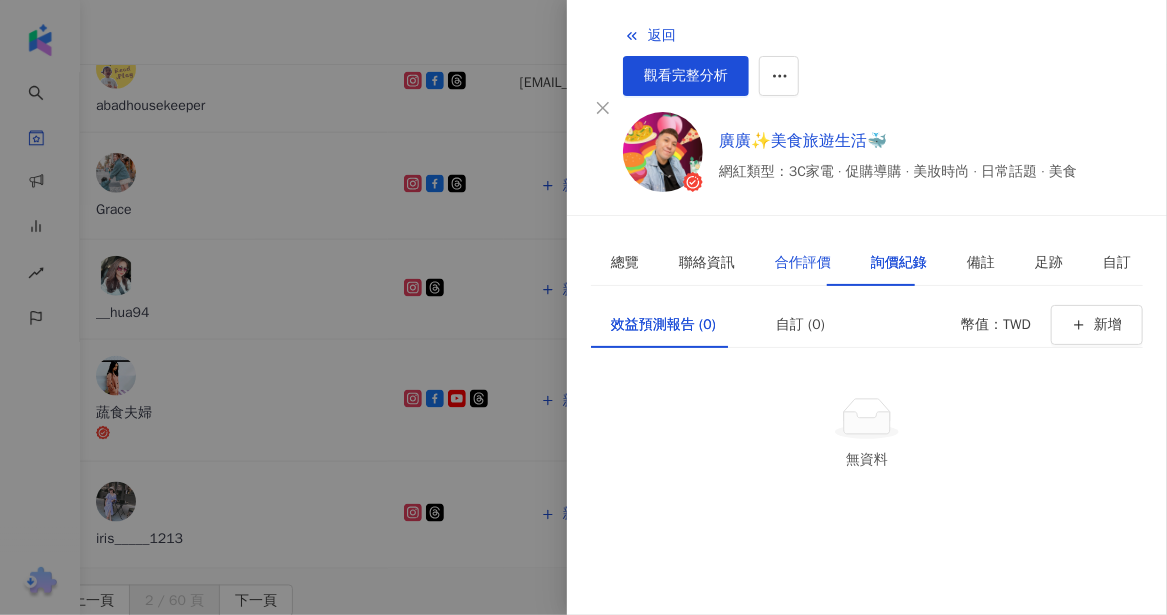 click on "合作評價" at bounding box center [803, 263] 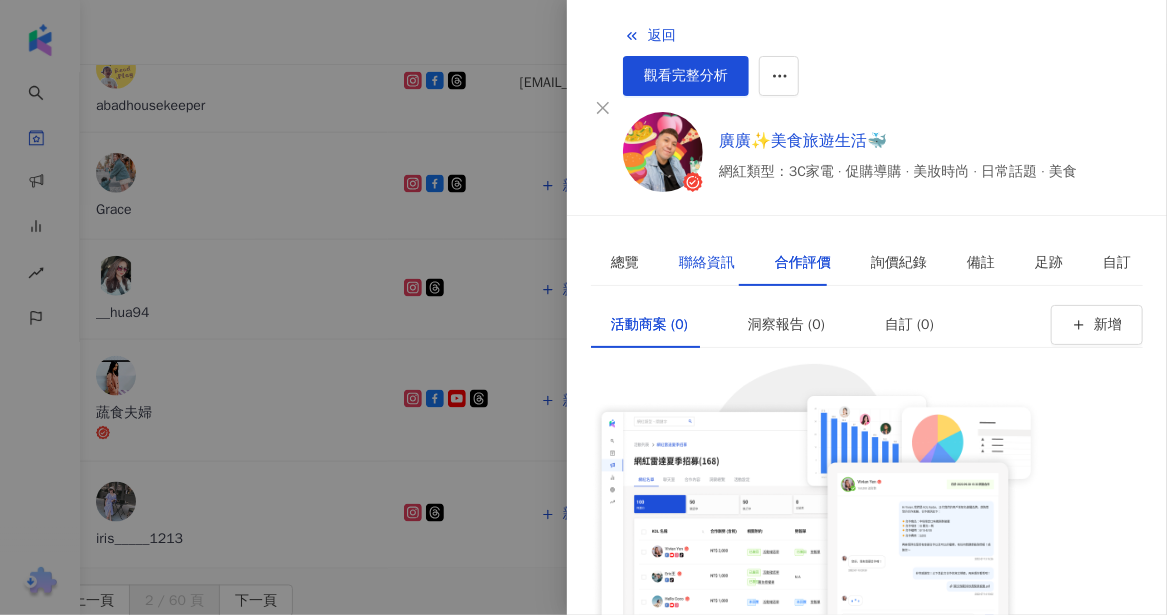 click on "聯絡資訊" at bounding box center [707, 263] 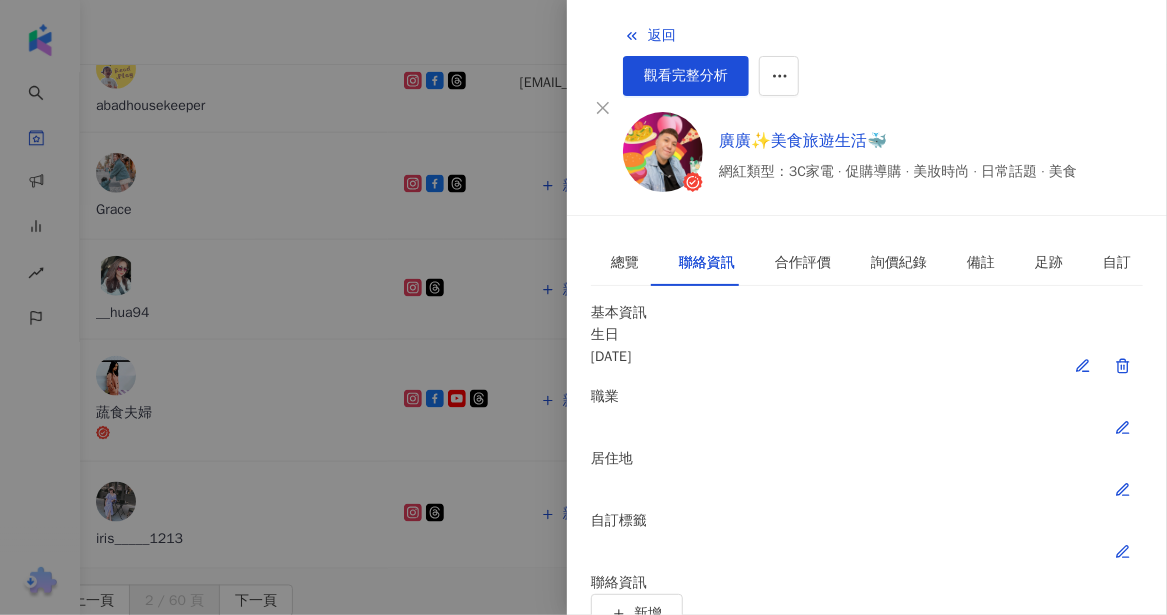 scroll, scrollTop: 15, scrollLeft: 0, axis: vertical 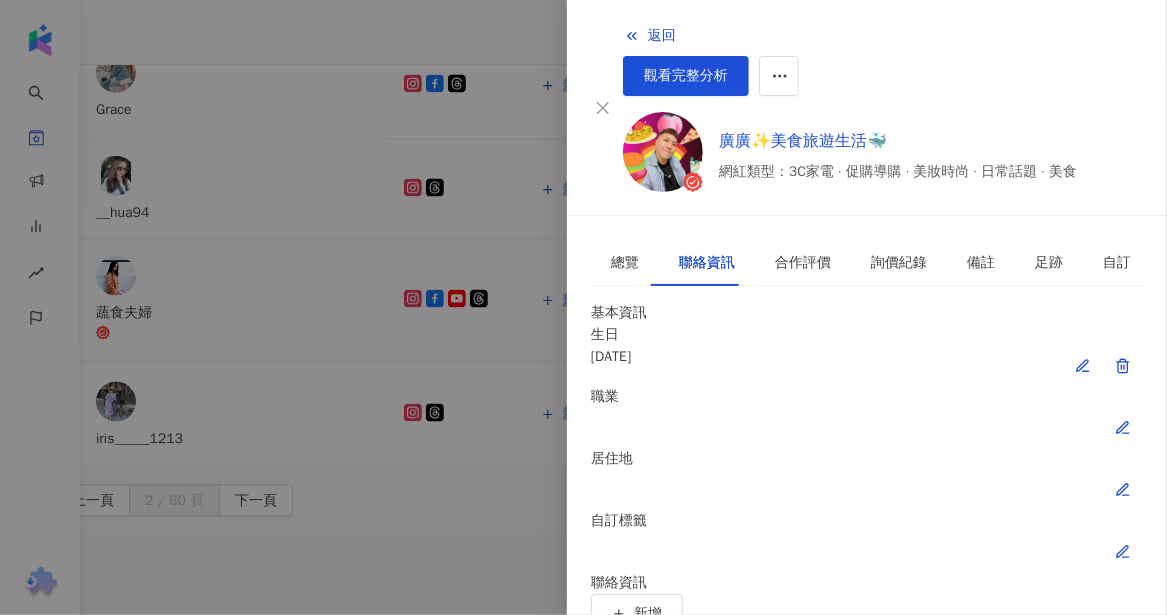 click at bounding box center (583, 307) 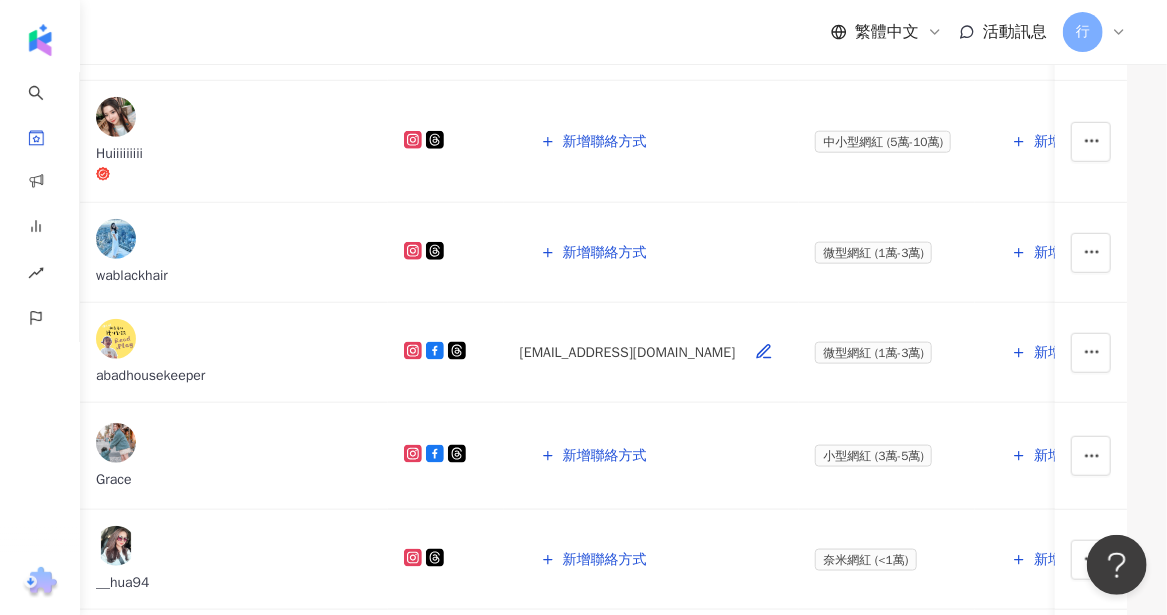 scroll, scrollTop: 988, scrollLeft: 0, axis: vertical 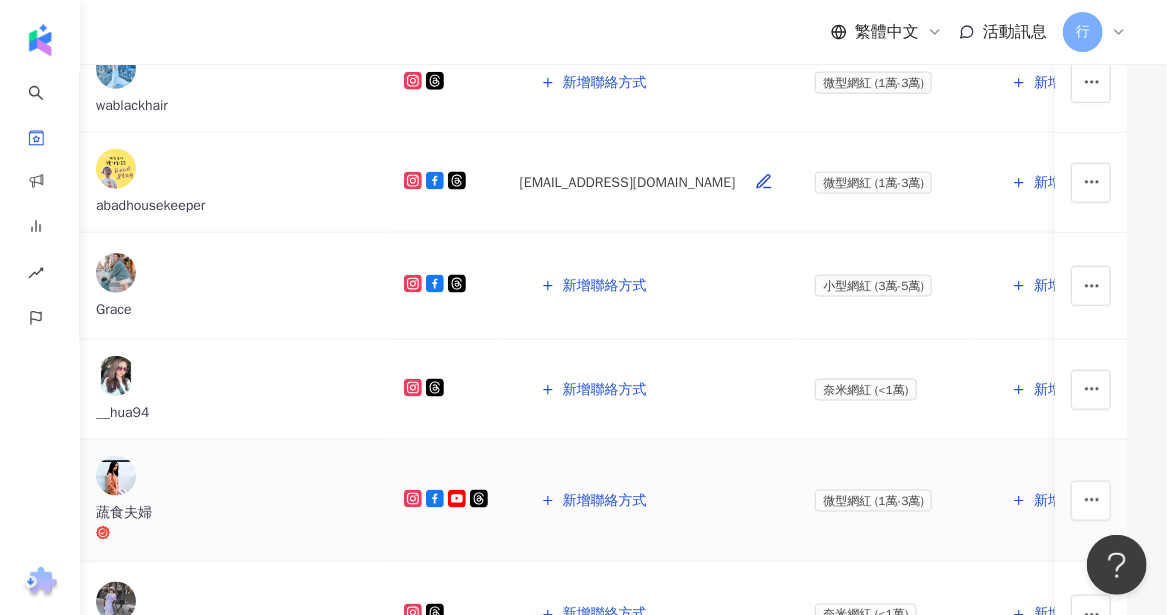 click on "蔬食夫婦" at bounding box center (234, 513) 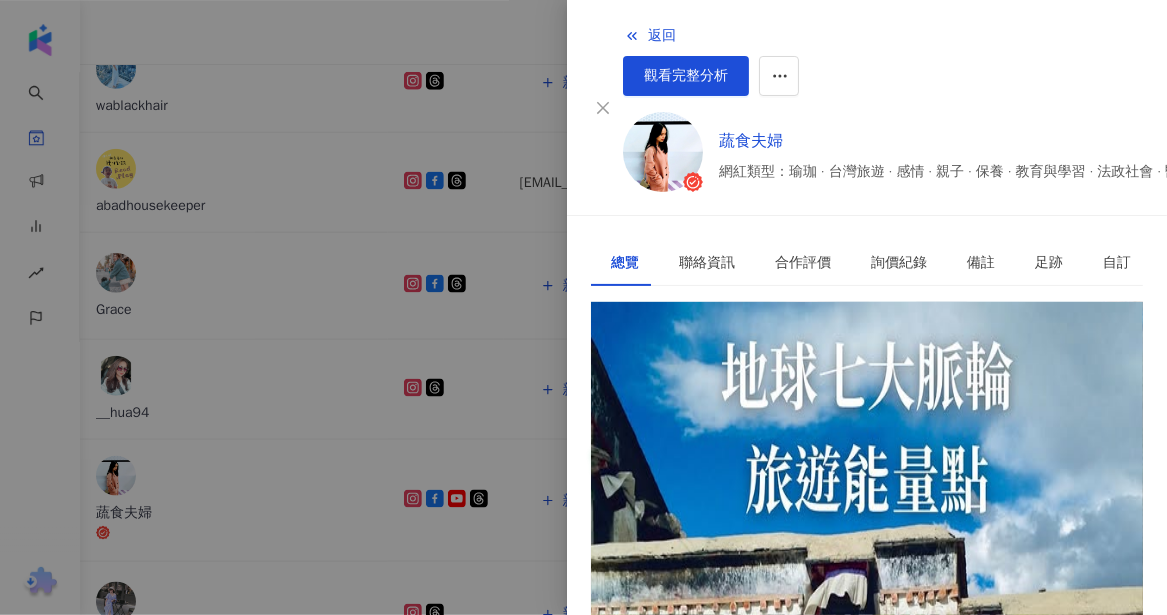 scroll, scrollTop: 624, scrollLeft: 0, axis: vertical 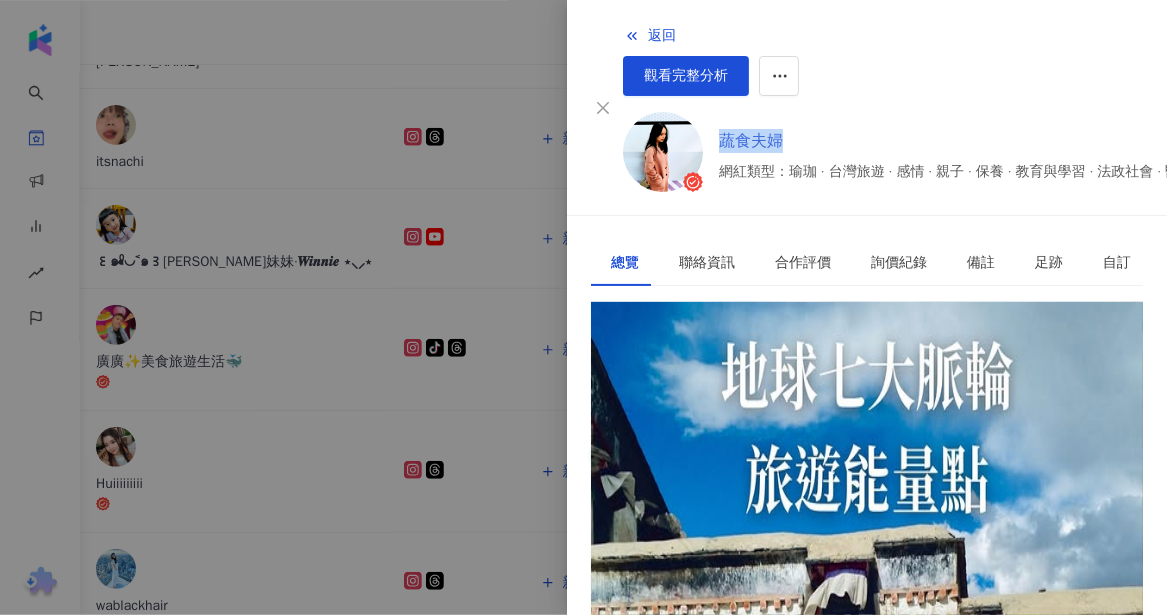 drag, startPoint x: 681, startPoint y: 101, endPoint x: 805, endPoint y: 101, distance: 124 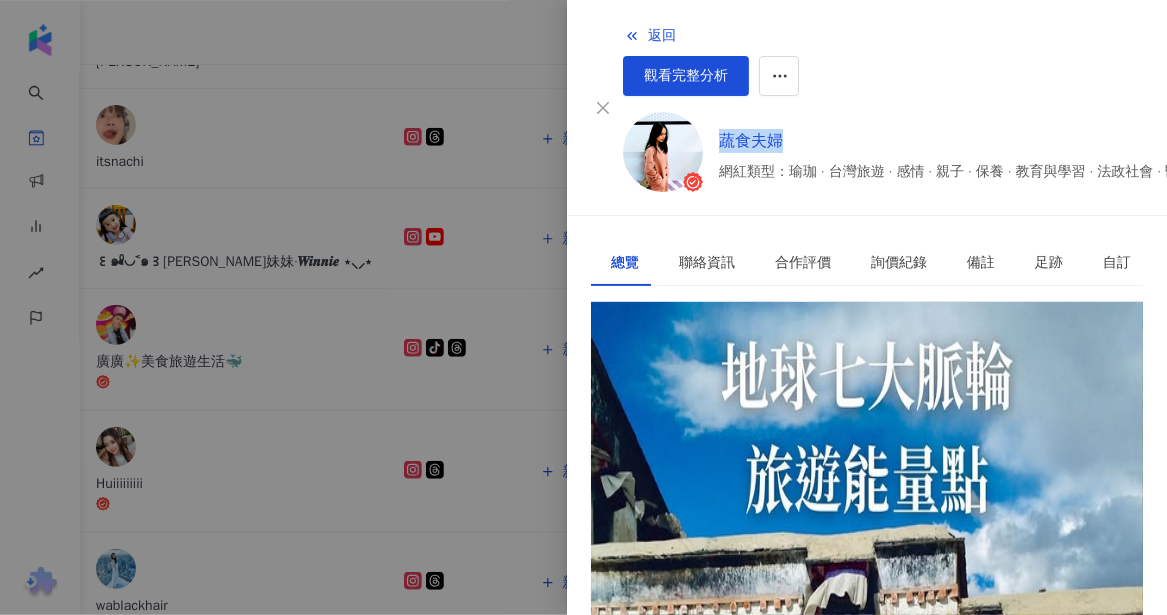 copy on "蔬食夫婦" 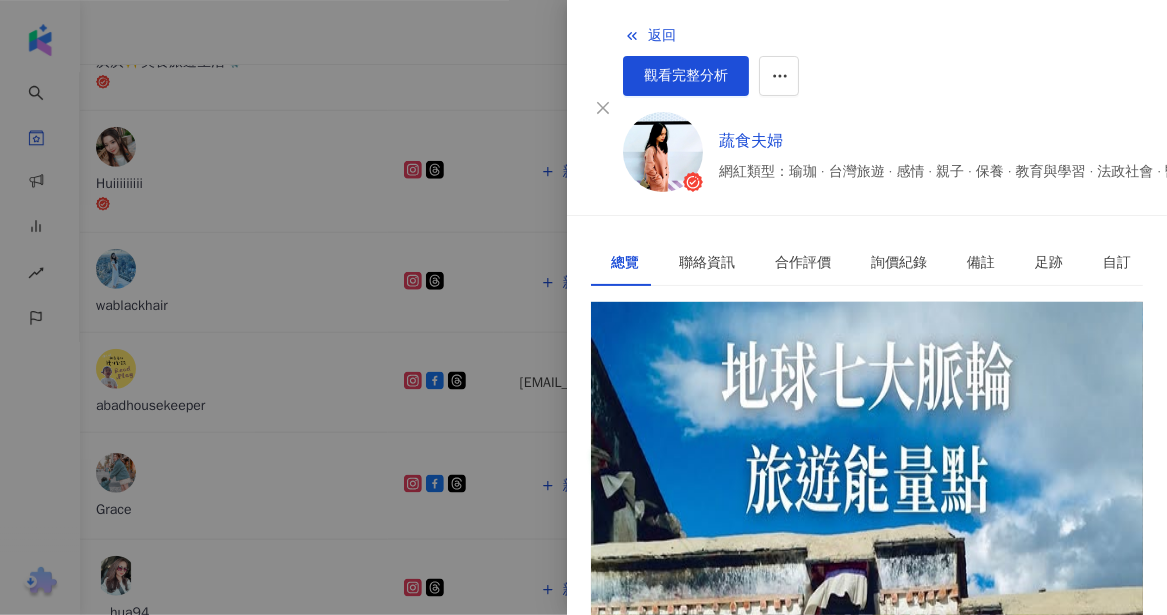 click at bounding box center [583, 307] 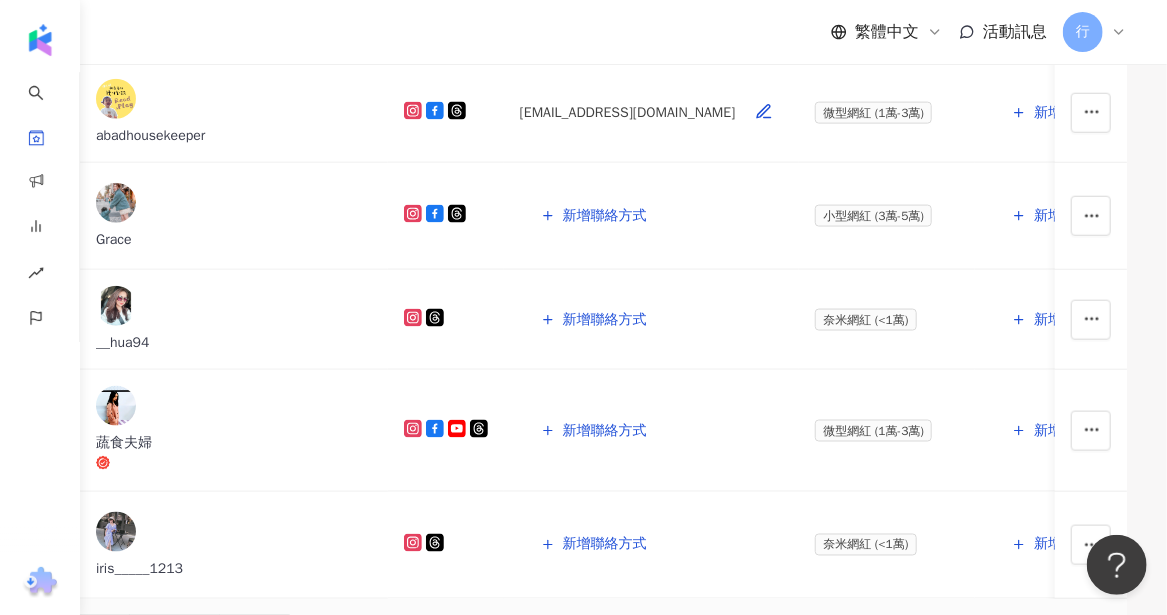 scroll, scrollTop: 1288, scrollLeft: 0, axis: vertical 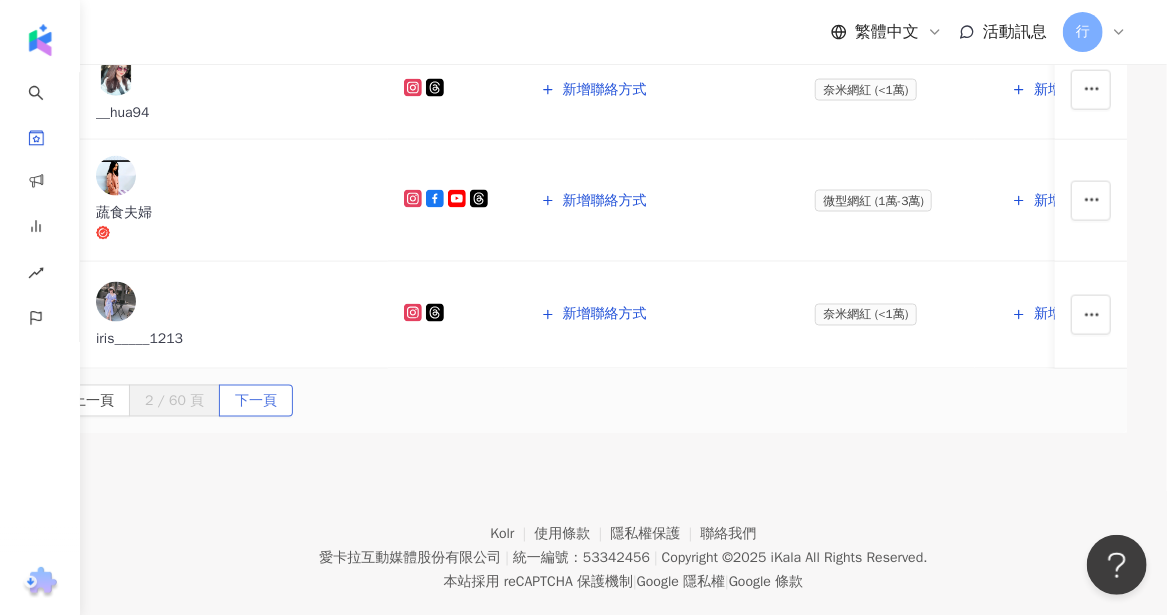 click on "下一頁" at bounding box center (256, 402) 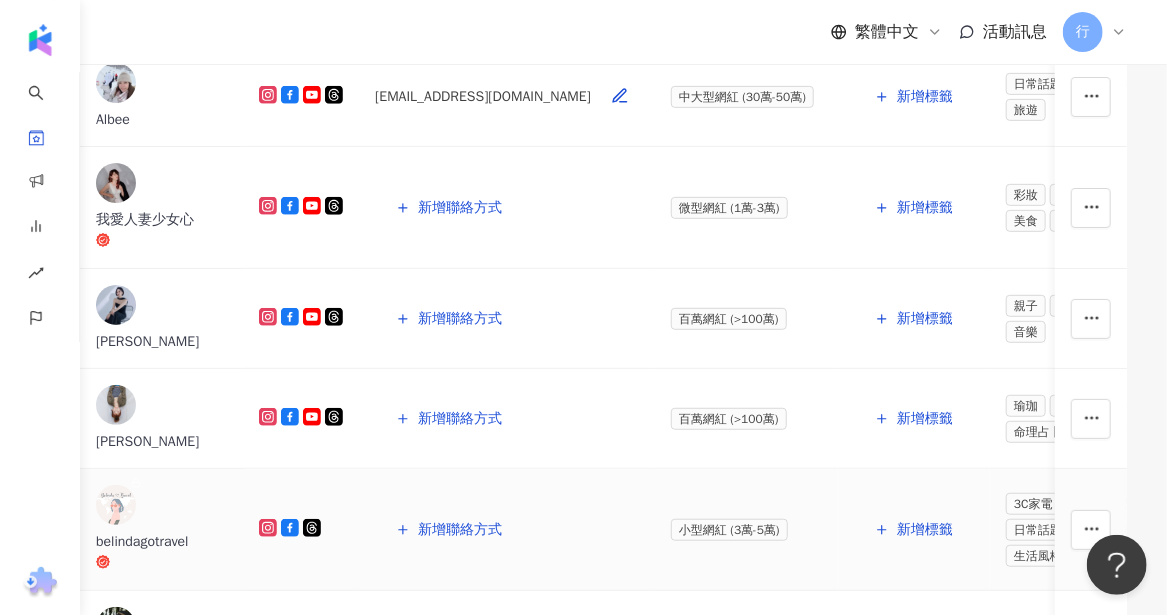 scroll, scrollTop: 147, scrollLeft: 0, axis: vertical 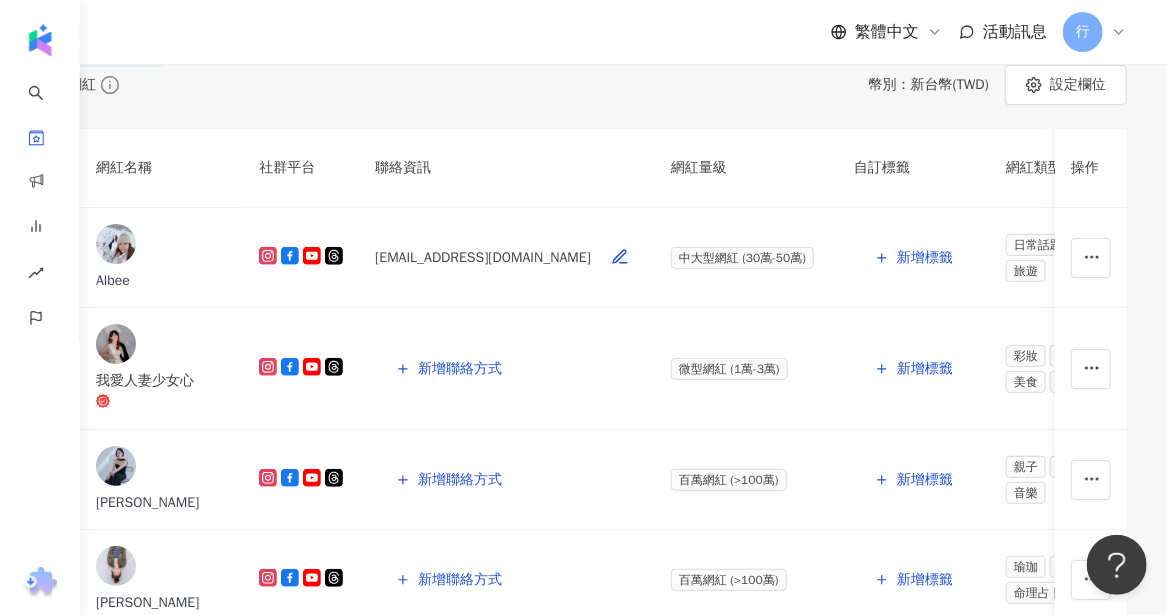 click 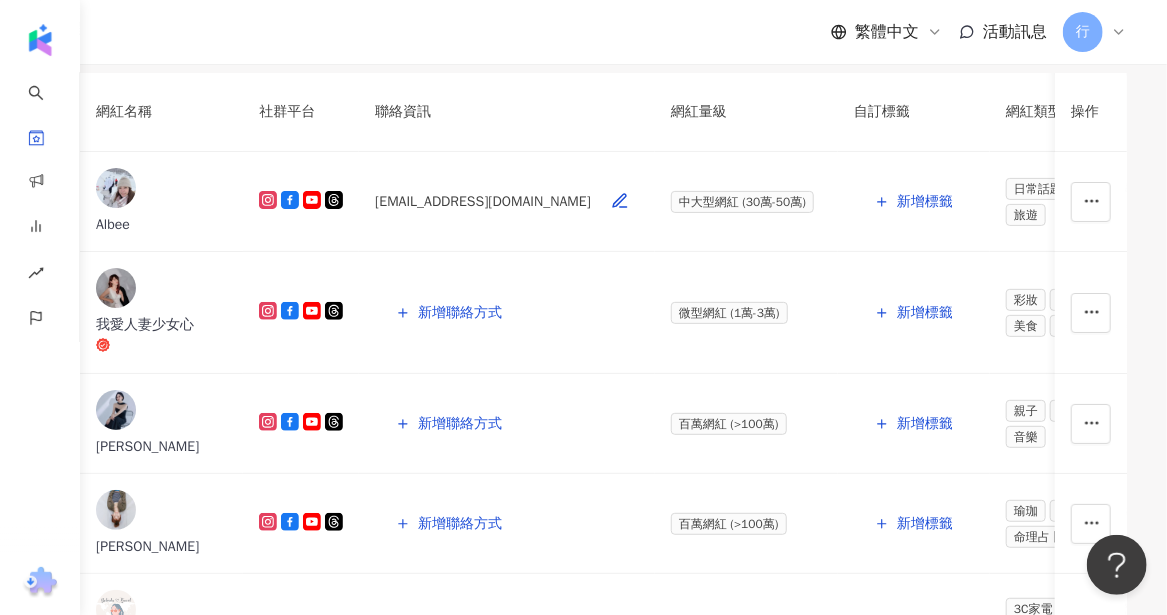 click on "合作酬勞" at bounding box center (369, -11) 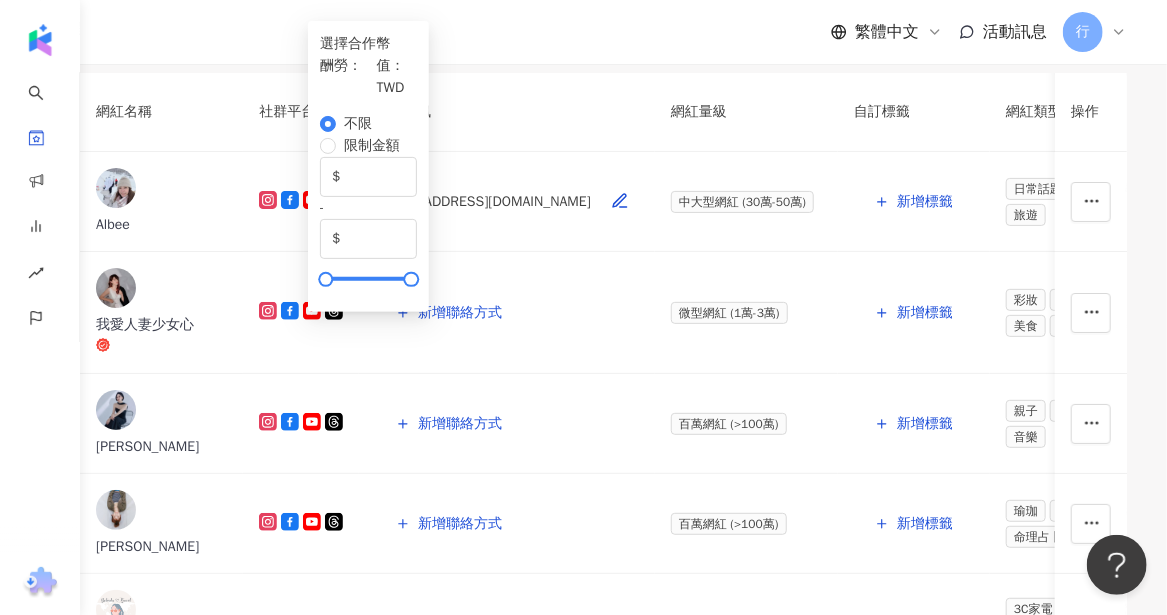 click on "合作酬勞" at bounding box center (369, -11) 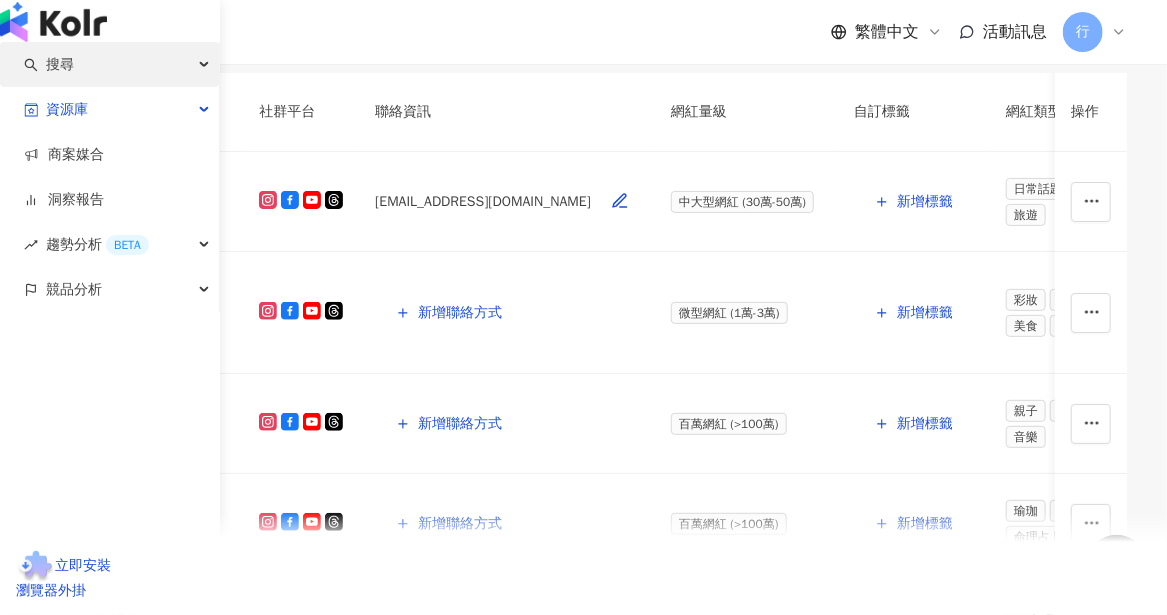 click on "搜尋" at bounding box center [109, 64] 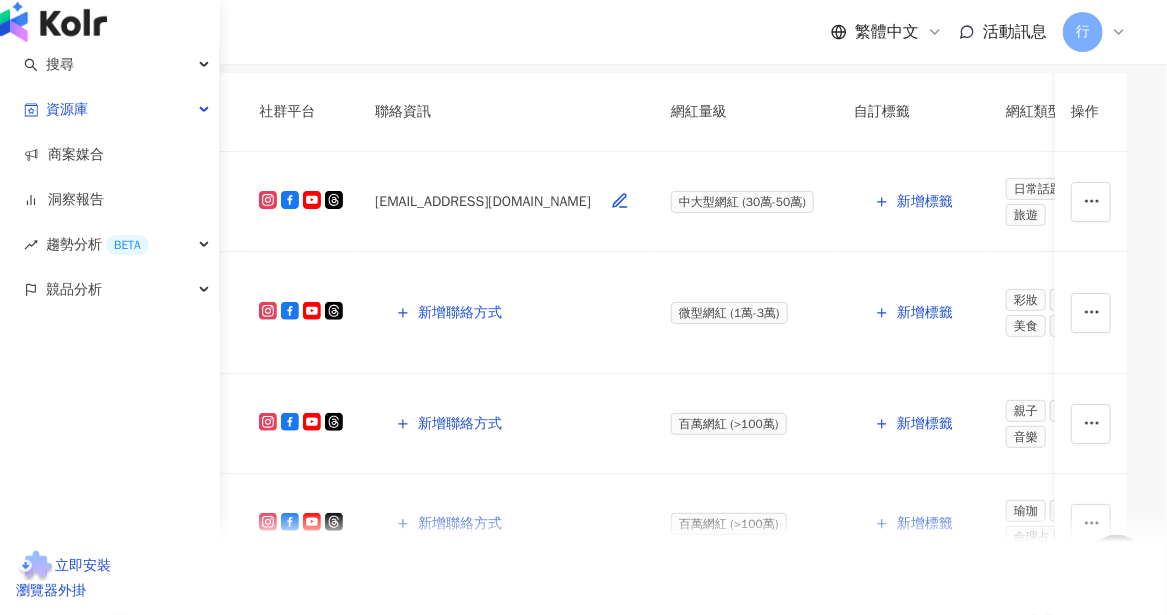 click at bounding box center [53, 22] 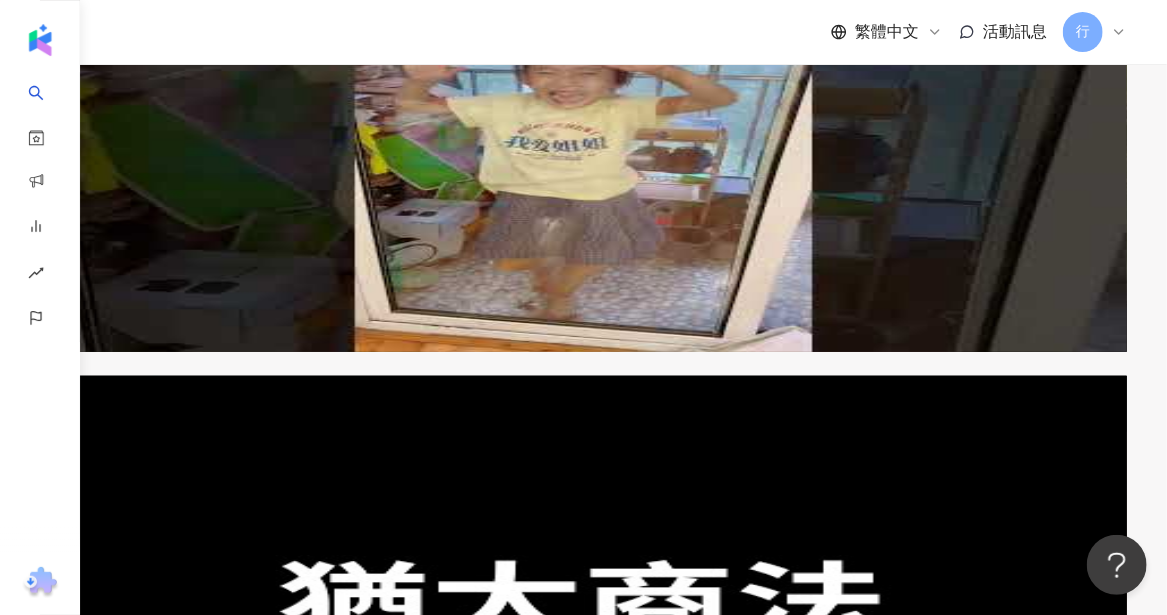 scroll, scrollTop: 3208, scrollLeft: 0, axis: vertical 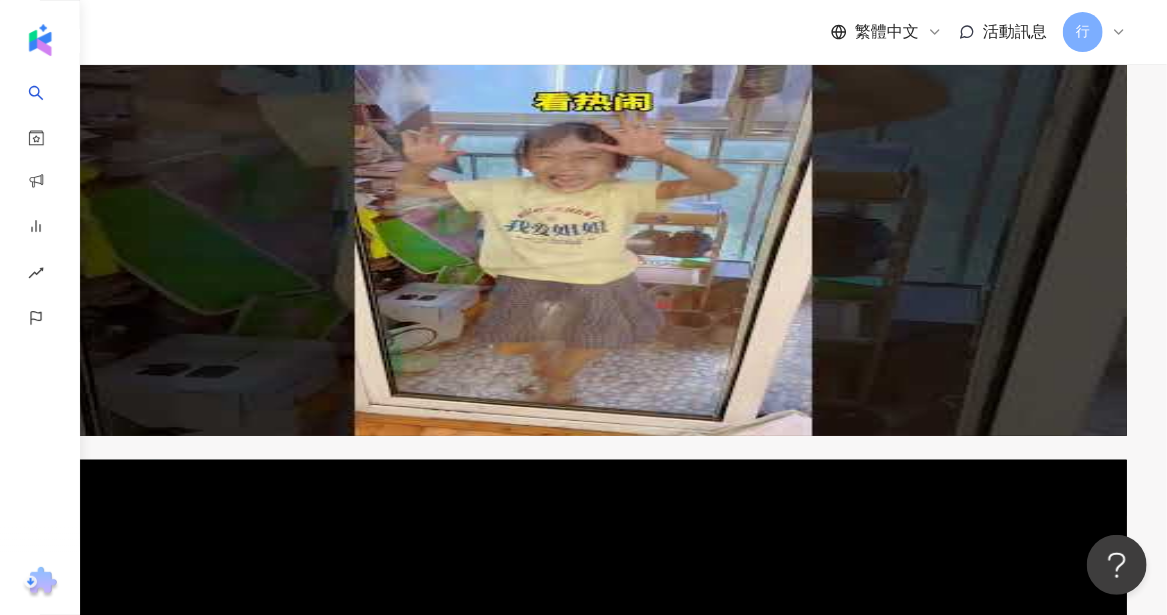 click on "繼續看更多" at bounding box center [132, 2817] 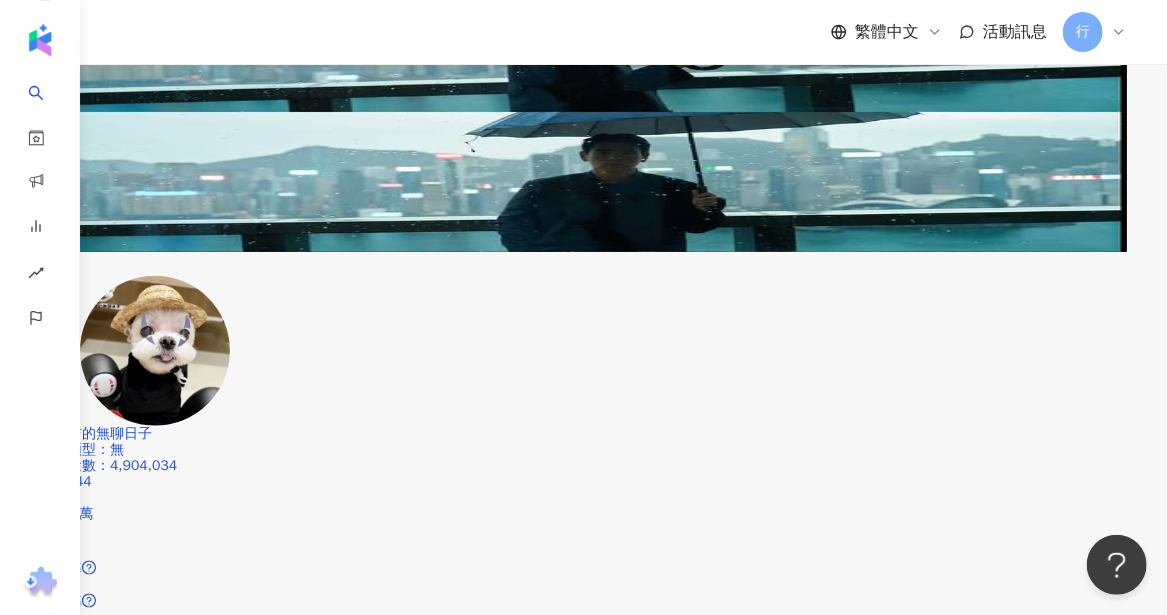 scroll, scrollTop: 6708, scrollLeft: 0, axis: vertical 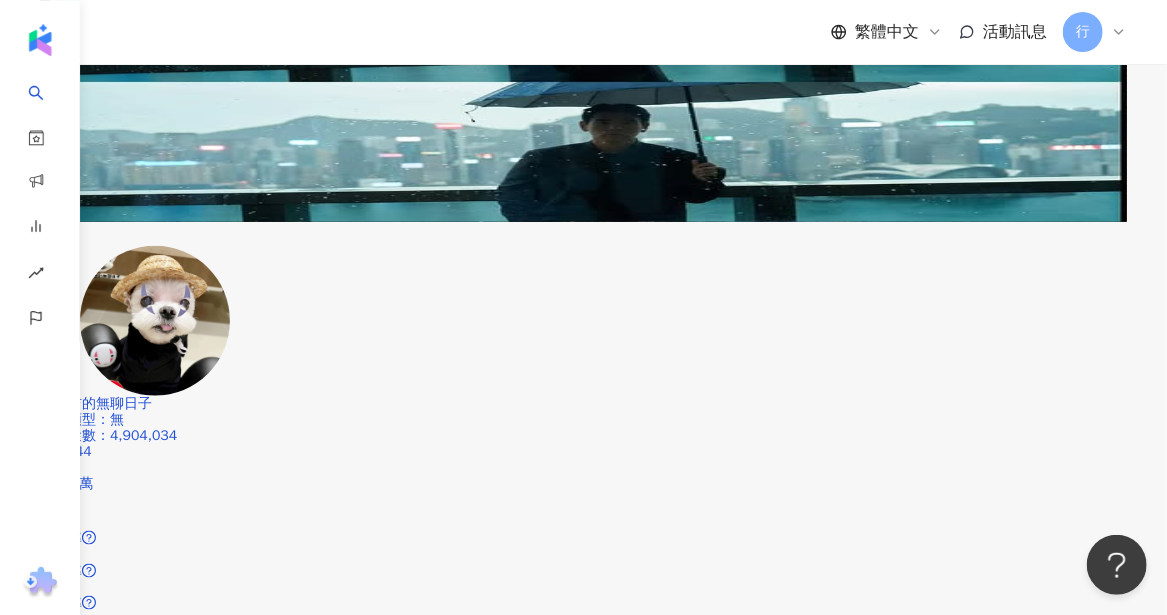 click on "繼續看更多" at bounding box center (132, 4916) 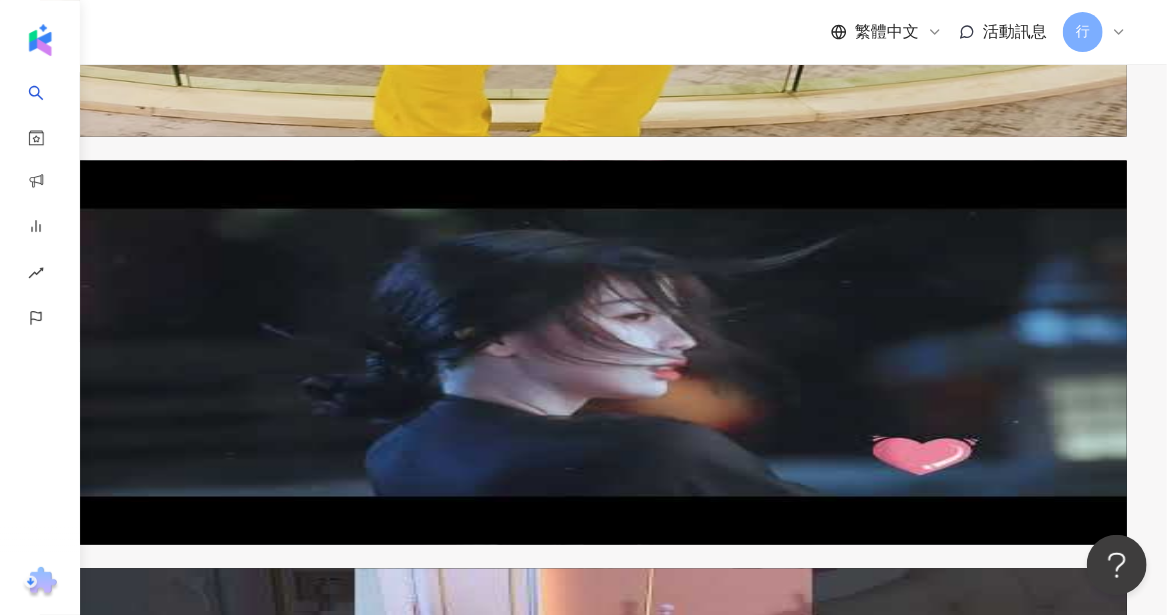 scroll, scrollTop: 10208, scrollLeft: 0, axis: vertical 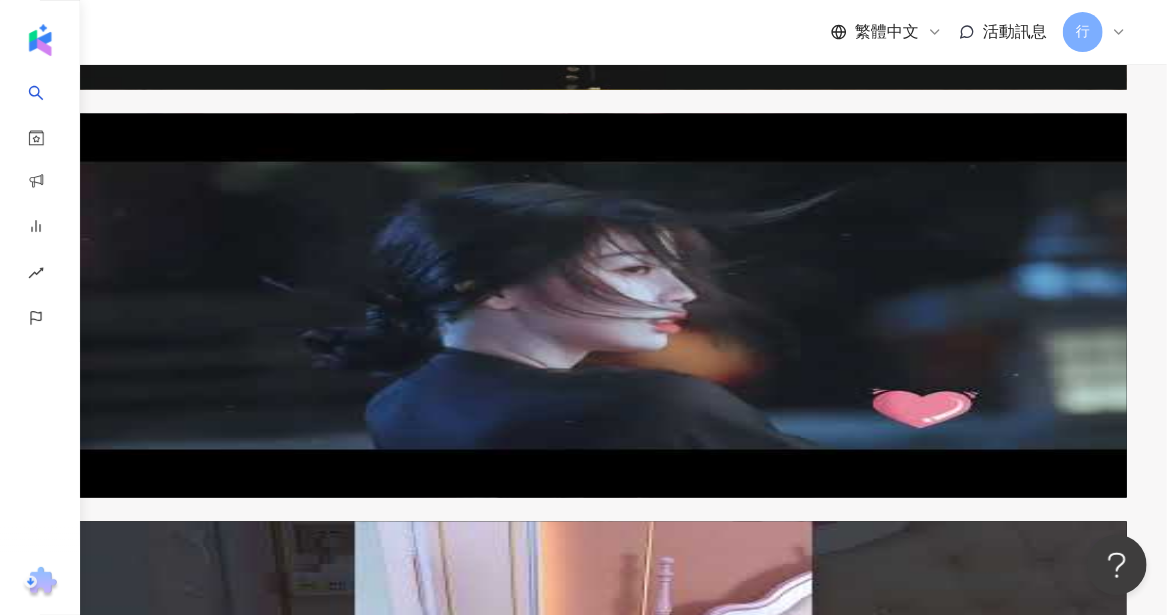 click on "繼續看更多" at bounding box center (132, 6947) 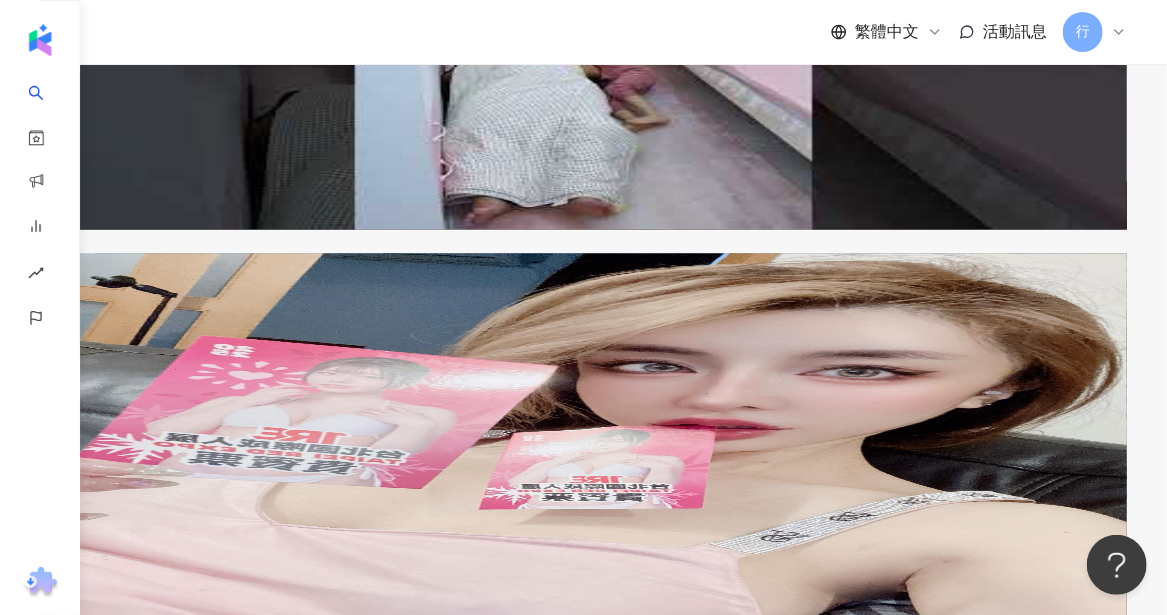 scroll, scrollTop: 10908, scrollLeft: 0, axis: vertical 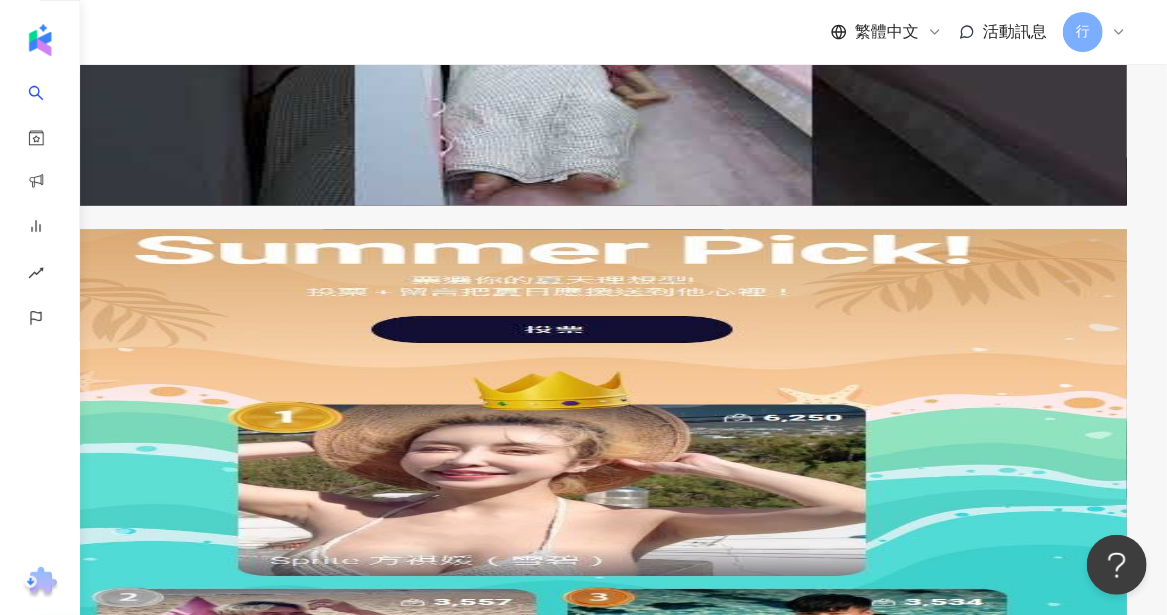 click on "胖嫂美食" at bounding box center [68, 7284] 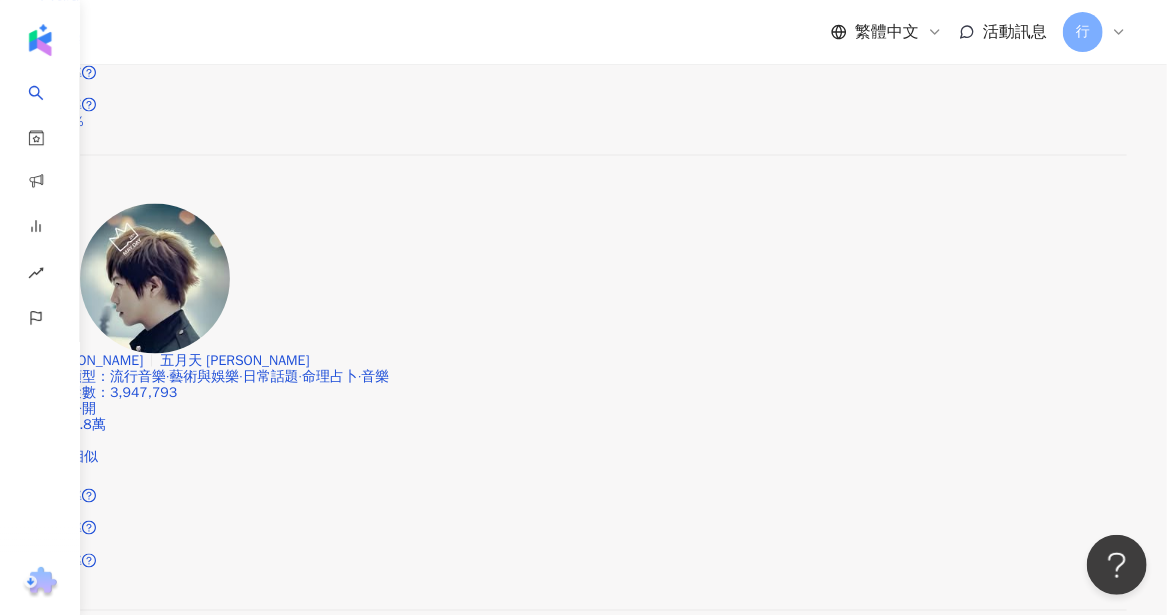 scroll, scrollTop: 13708, scrollLeft: 0, axis: vertical 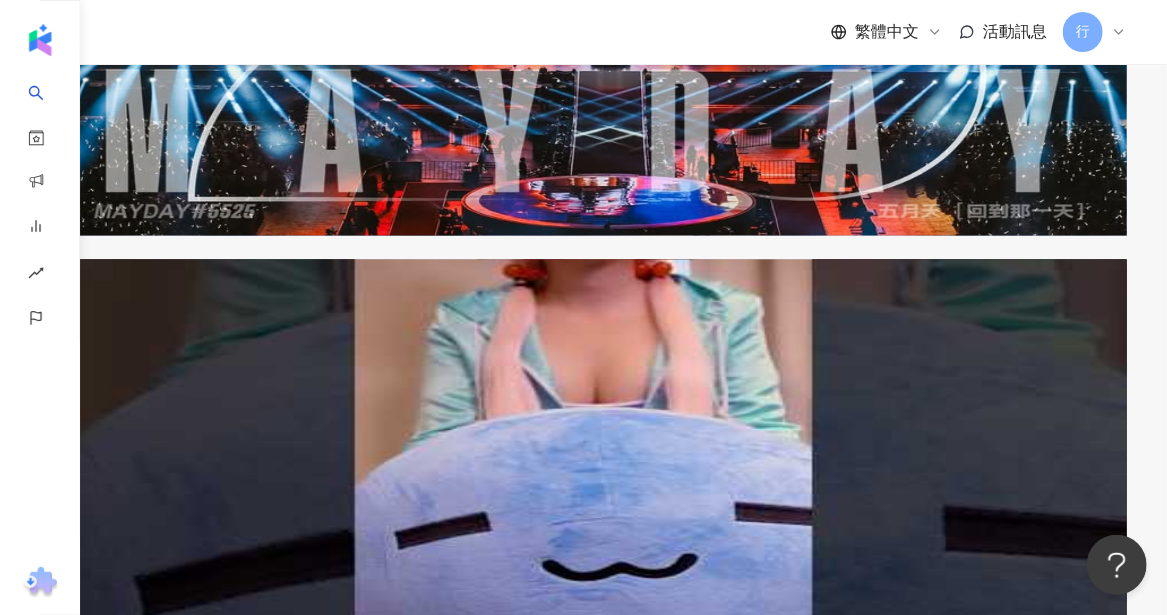click on "繼續看更多" at bounding box center (132, 8898) 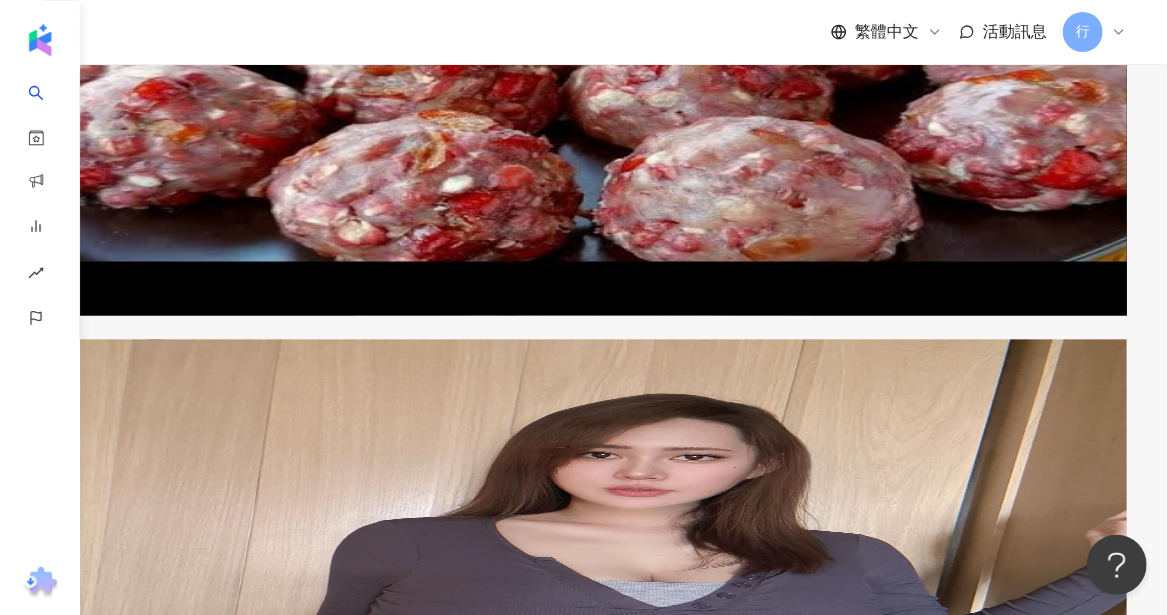 scroll, scrollTop: 17008, scrollLeft: 0, axis: vertical 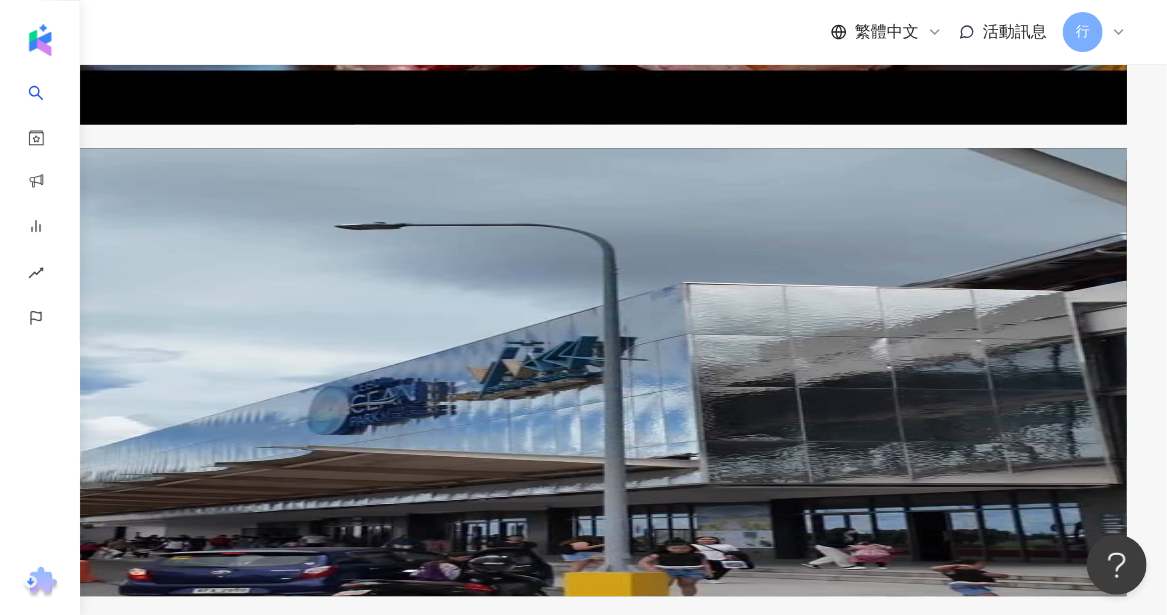 click on "繼續看更多" at bounding box center (119, 11260) 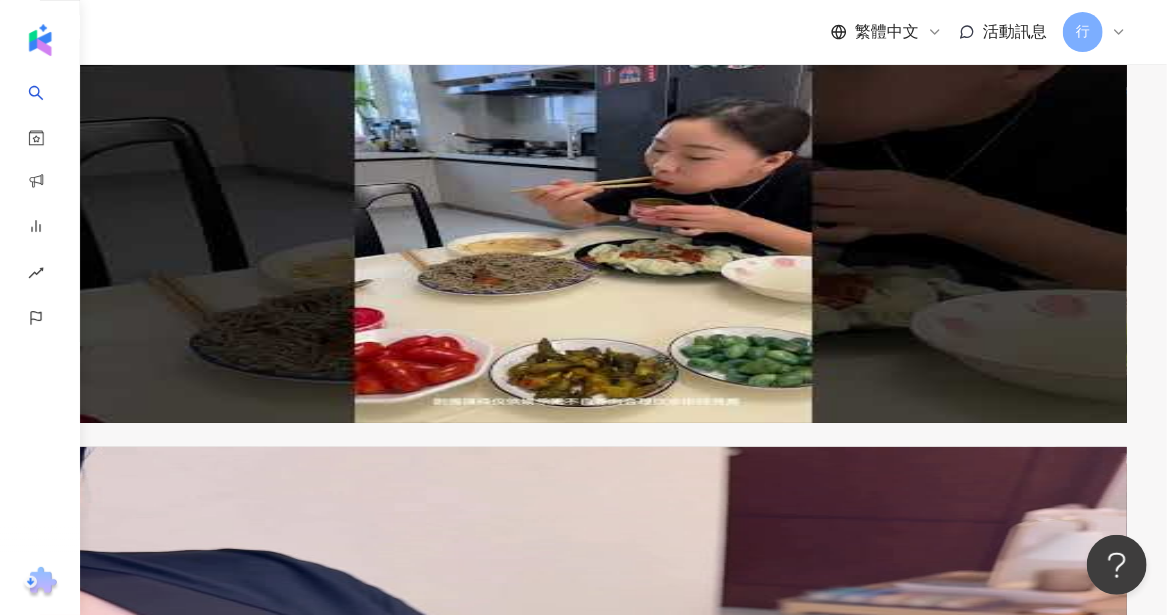 scroll, scrollTop: 18108, scrollLeft: 0, axis: vertical 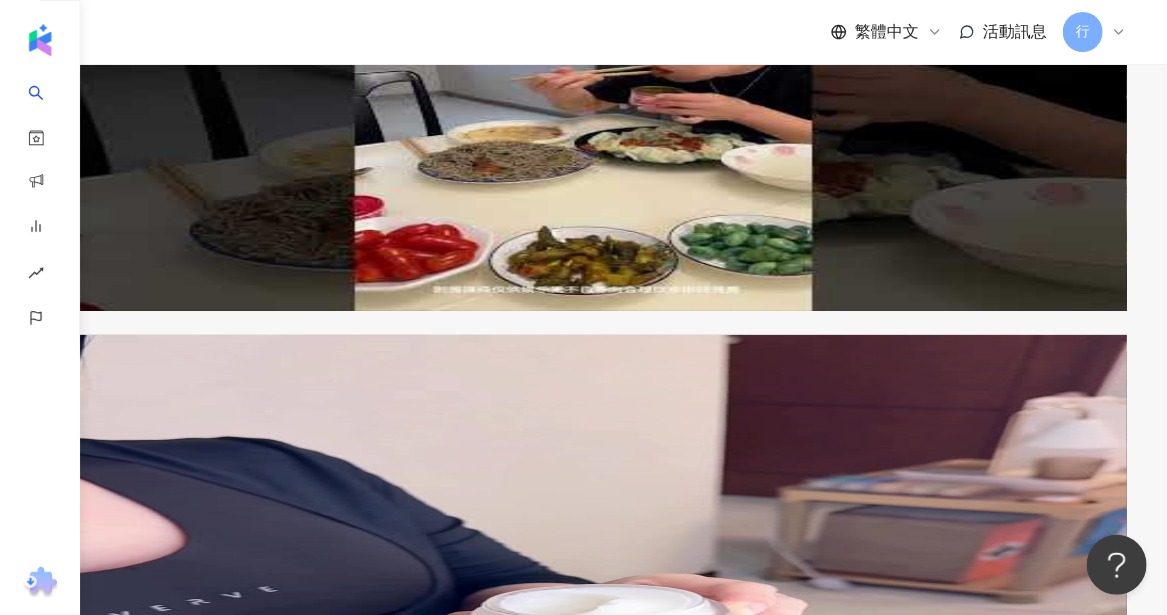 click on "Nico品筠&Kim京燁【那對夫妻】" at bounding box center (201, 12189) 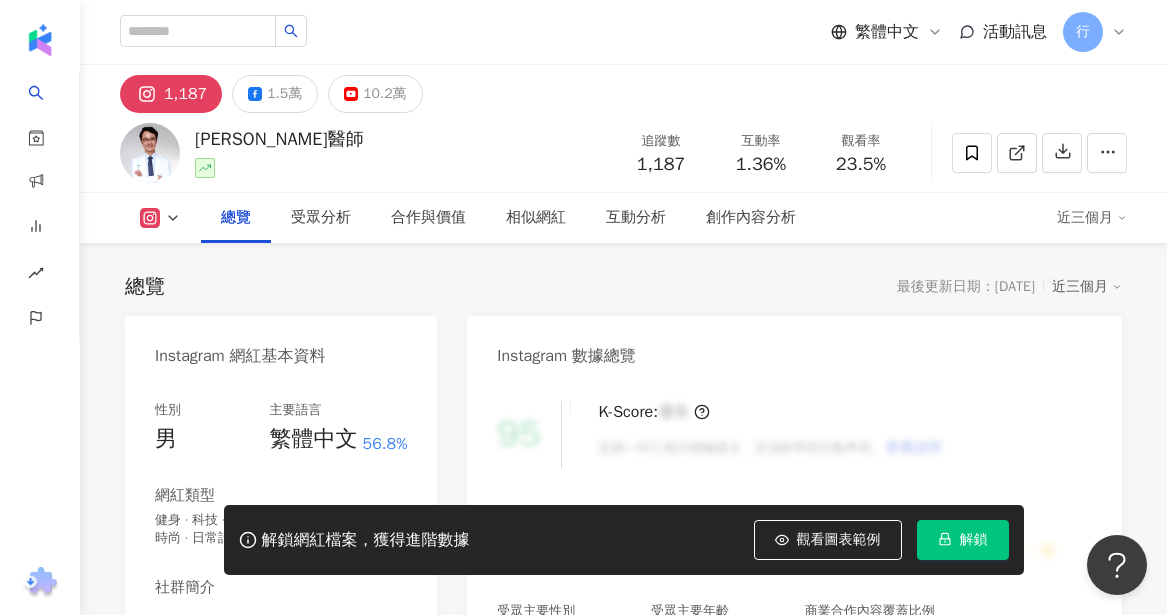 scroll, scrollTop: 1400, scrollLeft: 0, axis: vertical 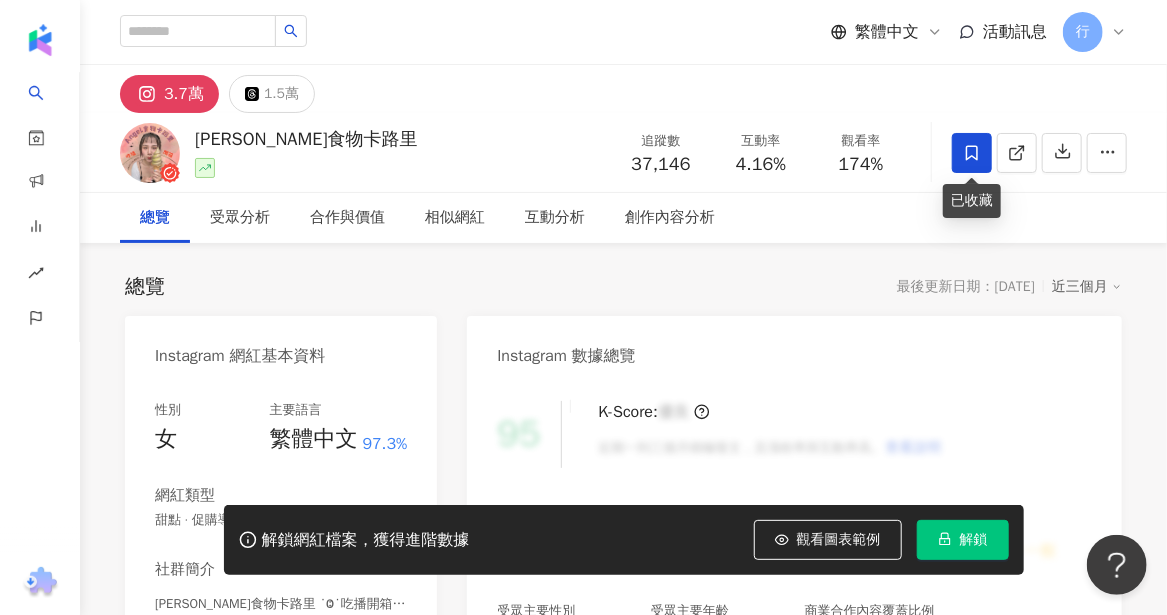 drag, startPoint x: 969, startPoint y: 148, endPoint x: 1036, endPoint y: 232, distance: 107.44766 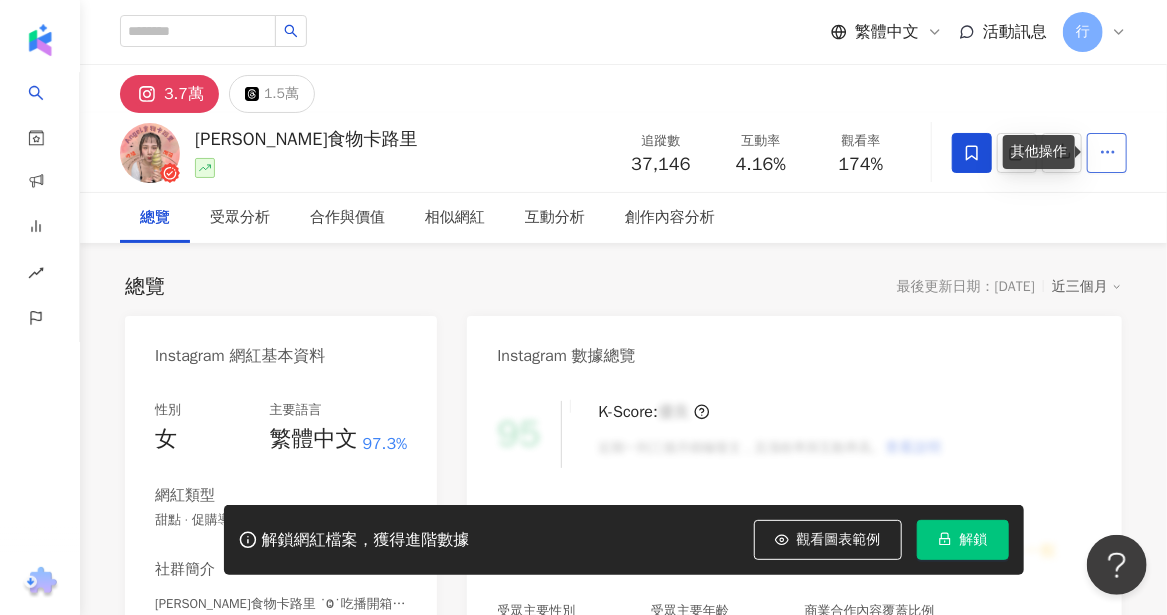 click 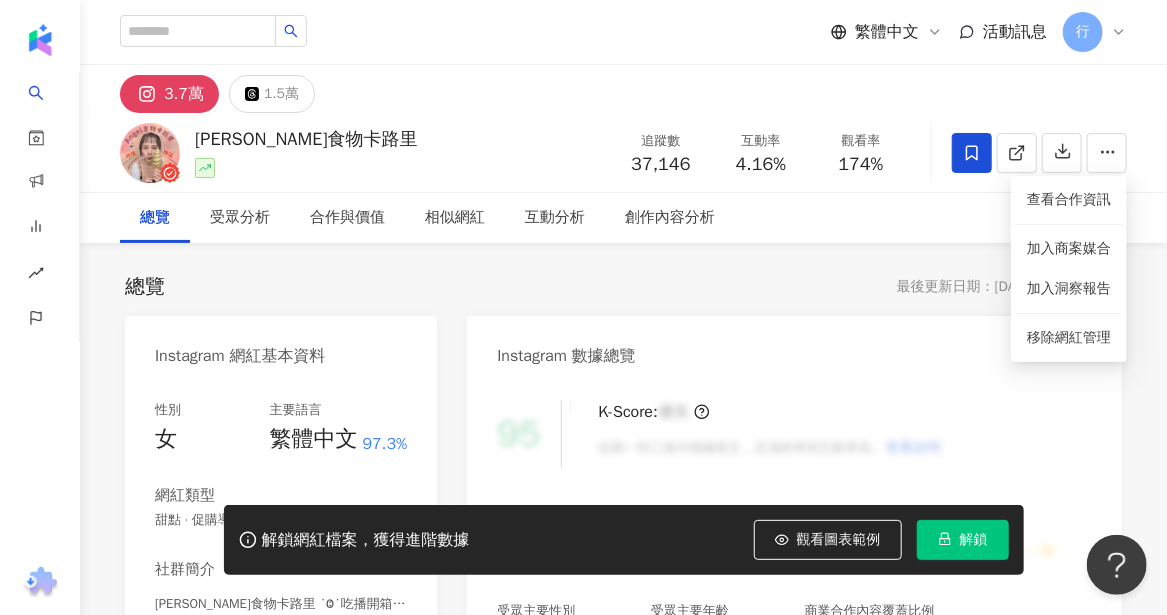 click on "最後更新日期：2025/7/24 近三個月" at bounding box center [1009, 287] 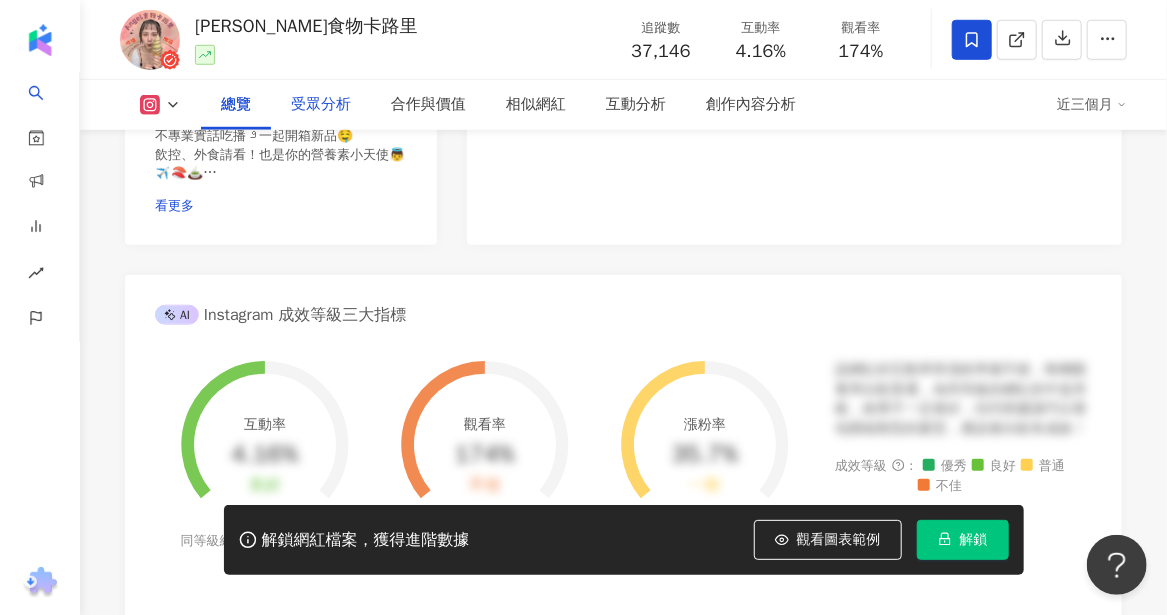 scroll, scrollTop: 200, scrollLeft: 0, axis: vertical 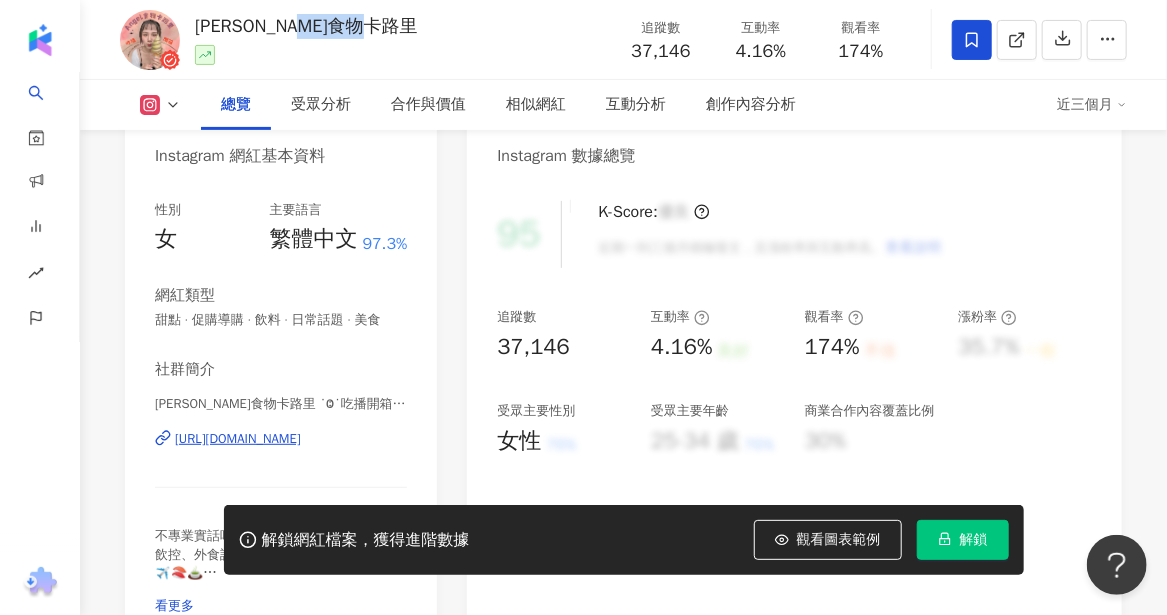 drag, startPoint x: 259, startPoint y: 25, endPoint x: 350, endPoint y: 29, distance: 91.08787 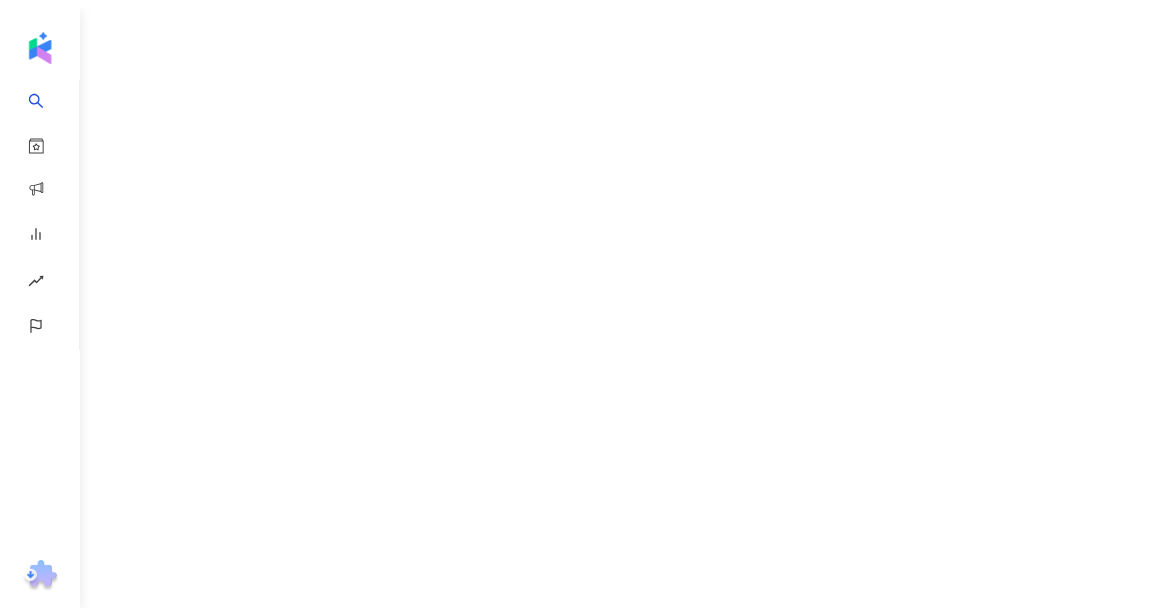 scroll, scrollTop: 0, scrollLeft: 0, axis: both 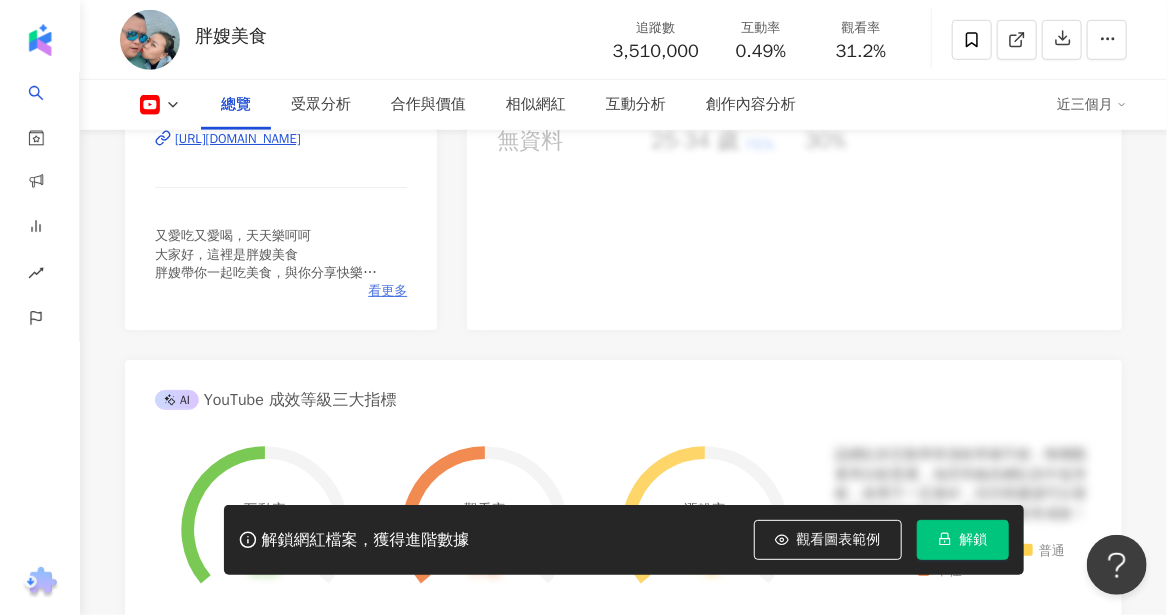 click on "看更多" at bounding box center [387, 291] 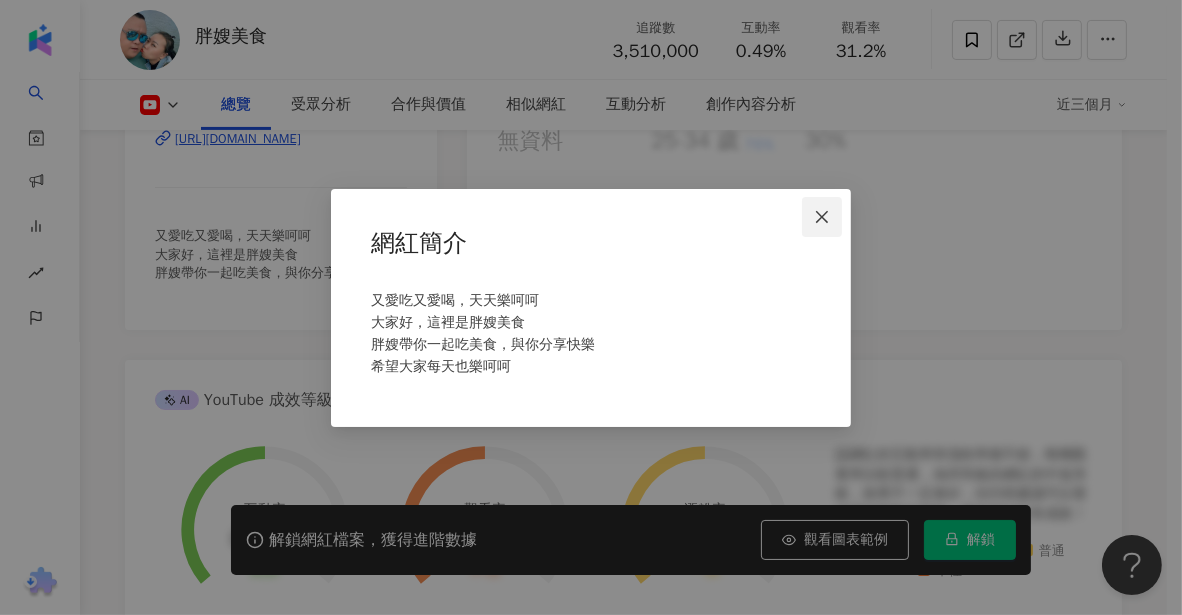 click 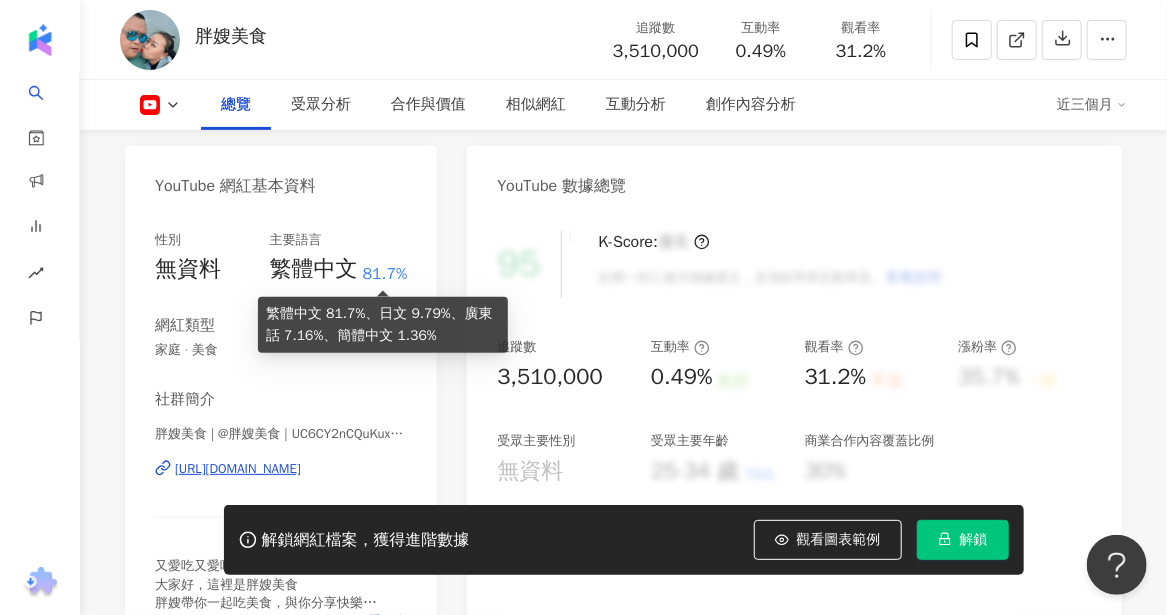 scroll, scrollTop: 200, scrollLeft: 0, axis: vertical 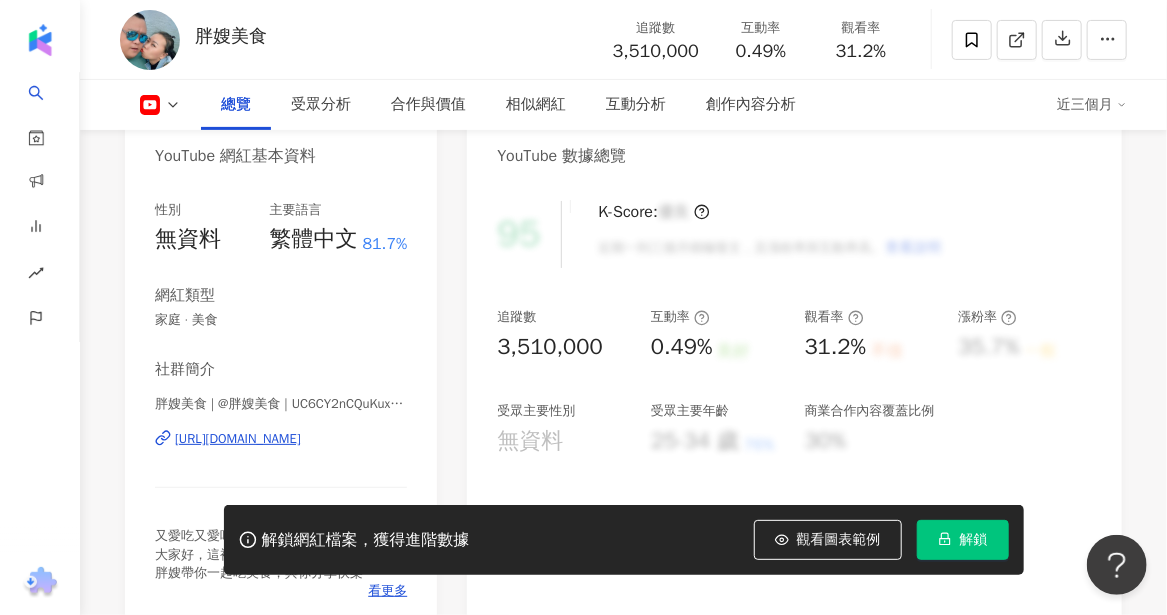 click 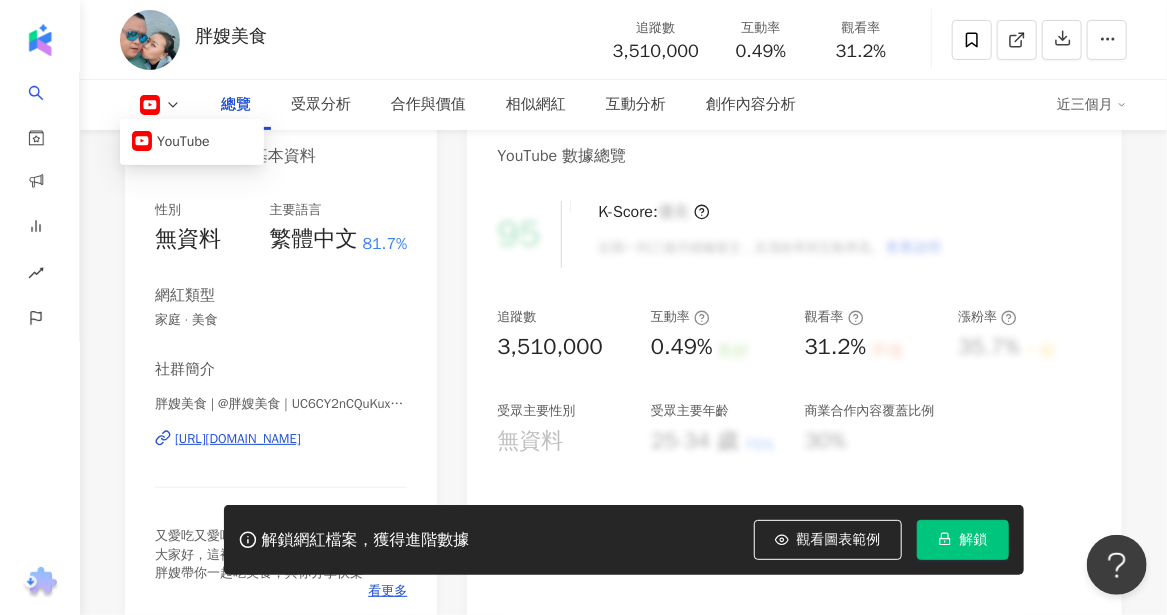 click 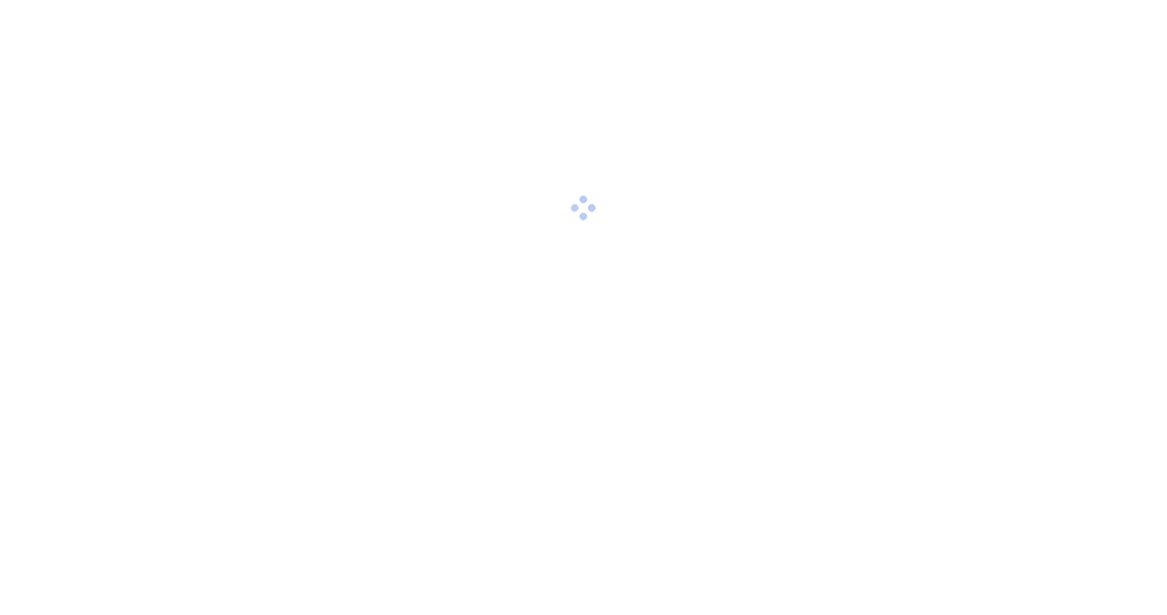 scroll, scrollTop: 0, scrollLeft: 0, axis: both 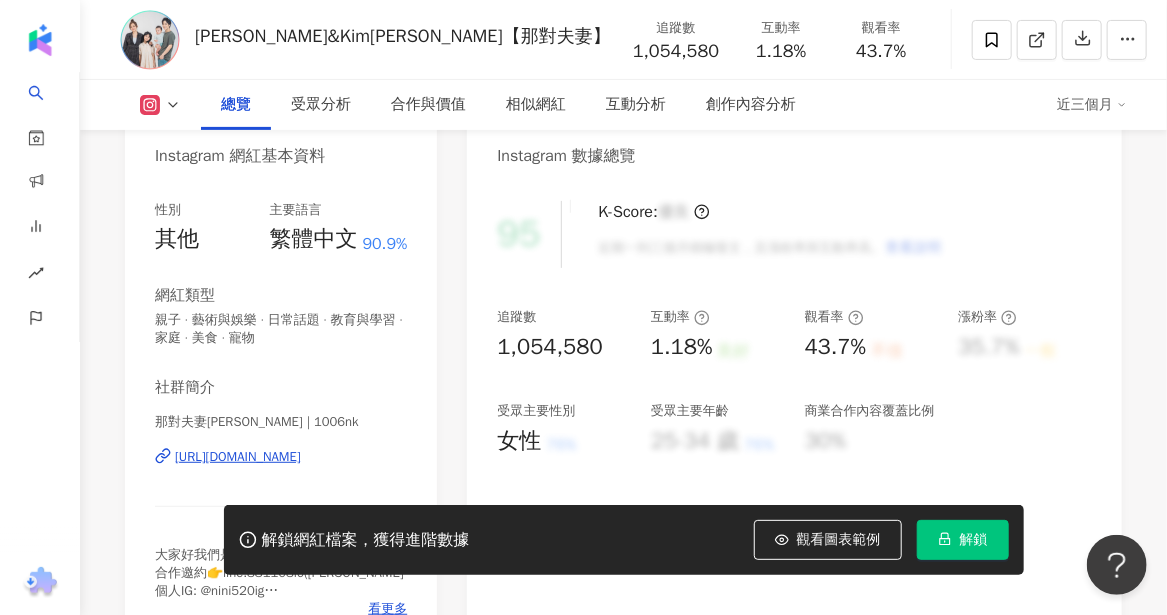 click on "https://www.instagram.com/1006nk/" at bounding box center (238, 457) 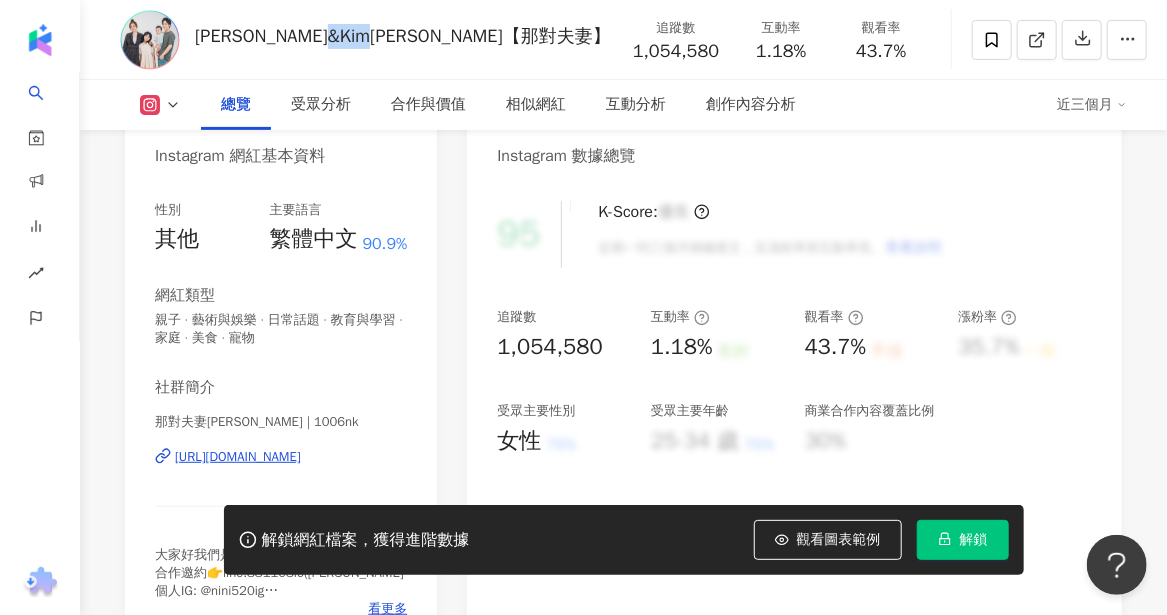 drag, startPoint x: 374, startPoint y: 36, endPoint x: 439, endPoint y: 39, distance: 65.06919 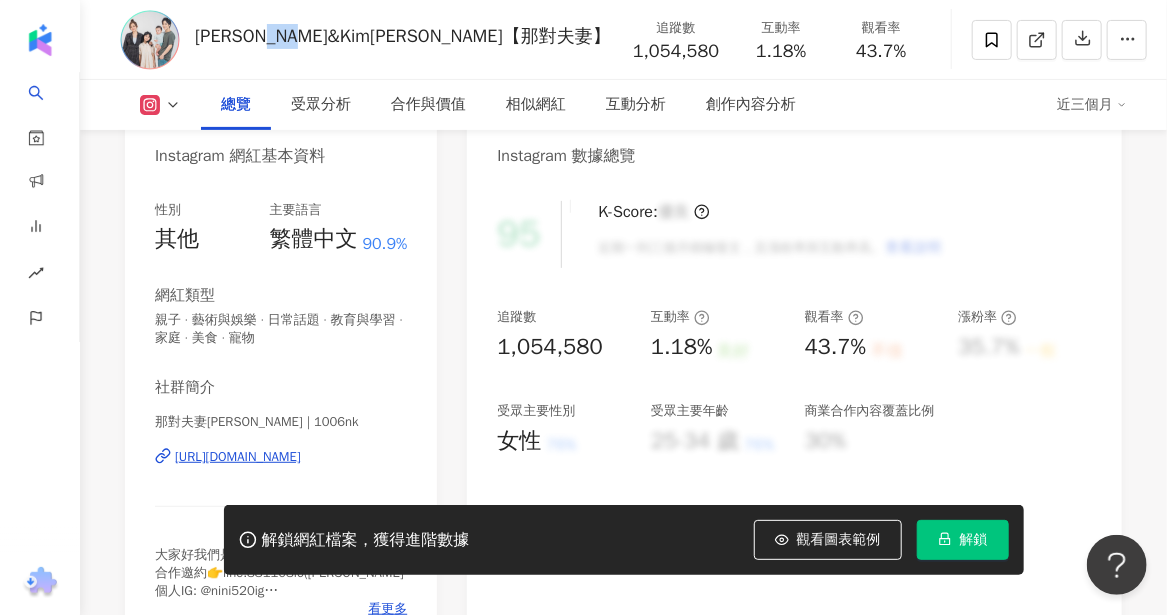drag, startPoint x: 286, startPoint y: 36, endPoint x: 316, endPoint y: 37, distance: 30.016663 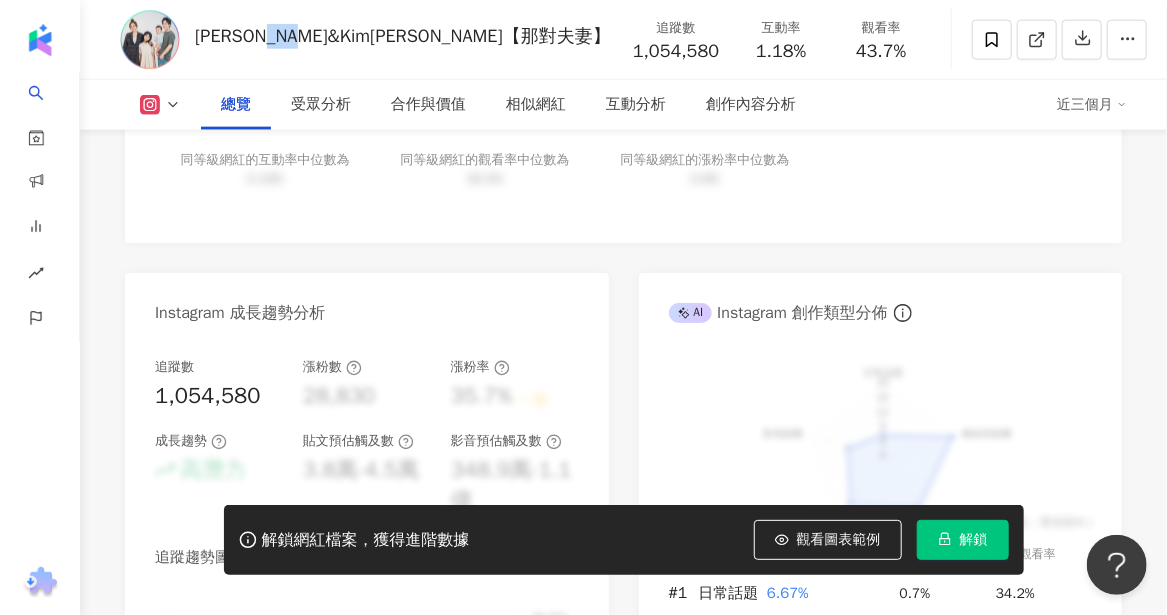 scroll, scrollTop: 700, scrollLeft: 0, axis: vertical 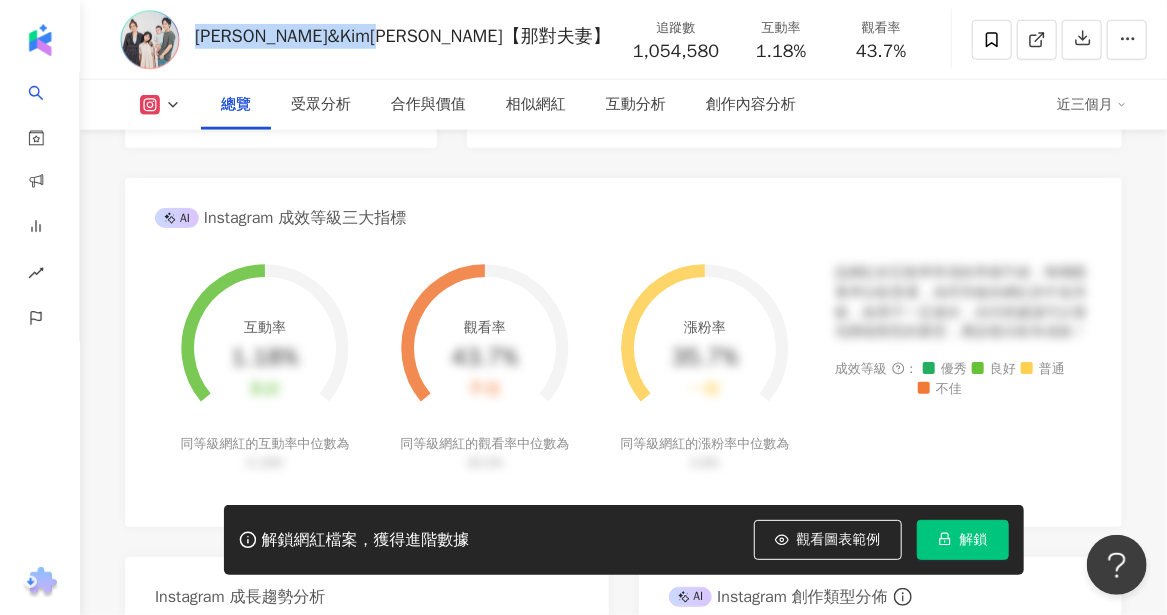 drag, startPoint x: 416, startPoint y: 33, endPoint x: 194, endPoint y: 28, distance: 222.0563 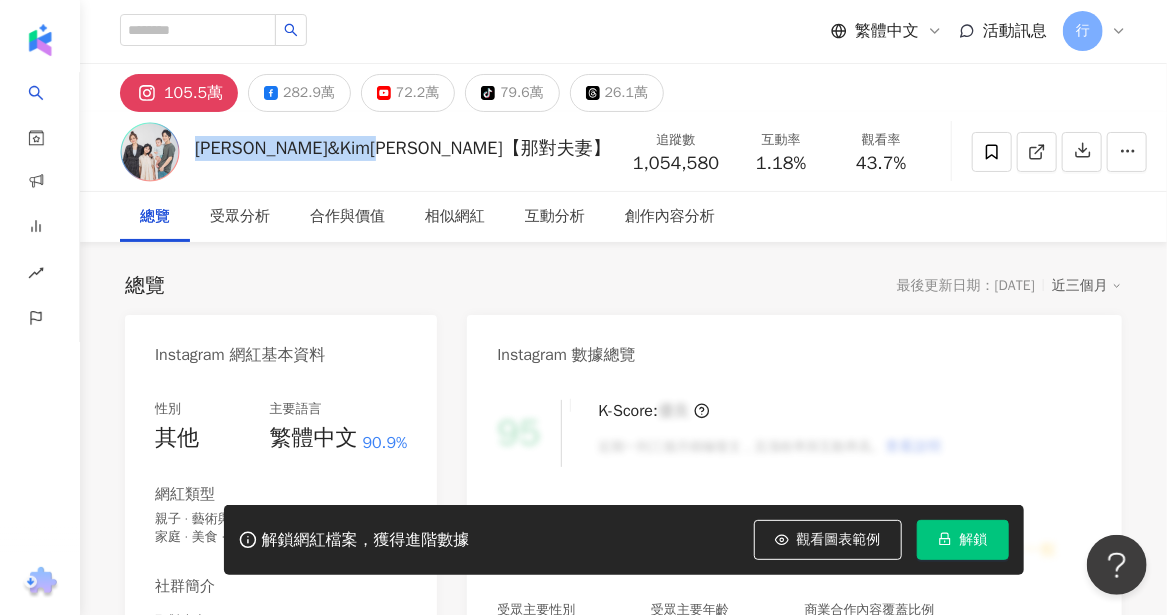 scroll, scrollTop: 200, scrollLeft: 0, axis: vertical 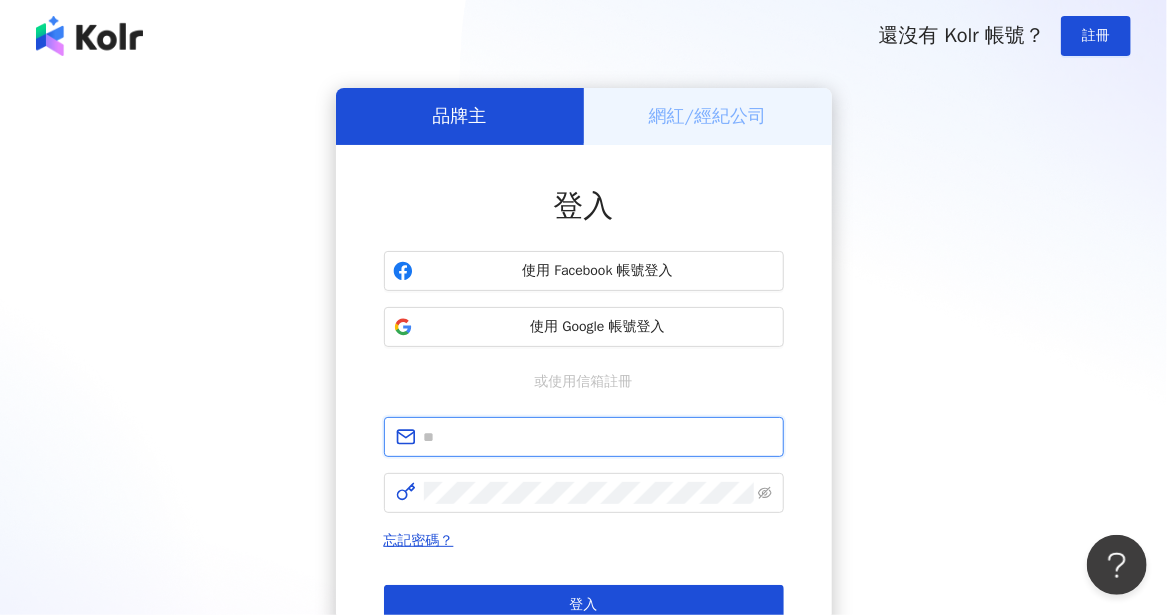 click at bounding box center (598, 437) 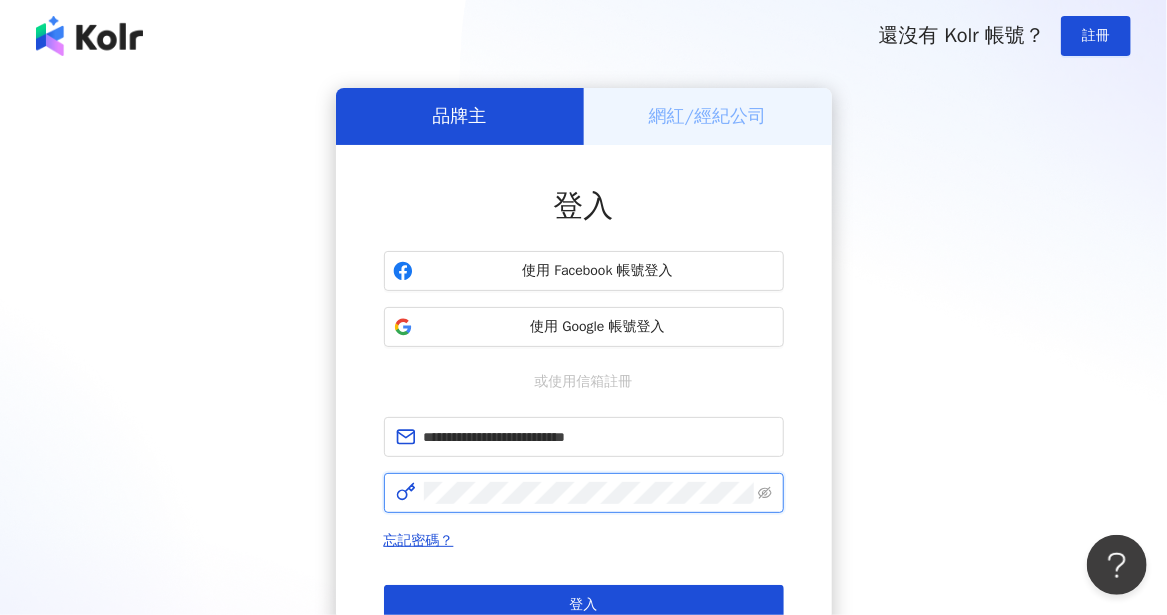 click on "登入" at bounding box center (584, 605) 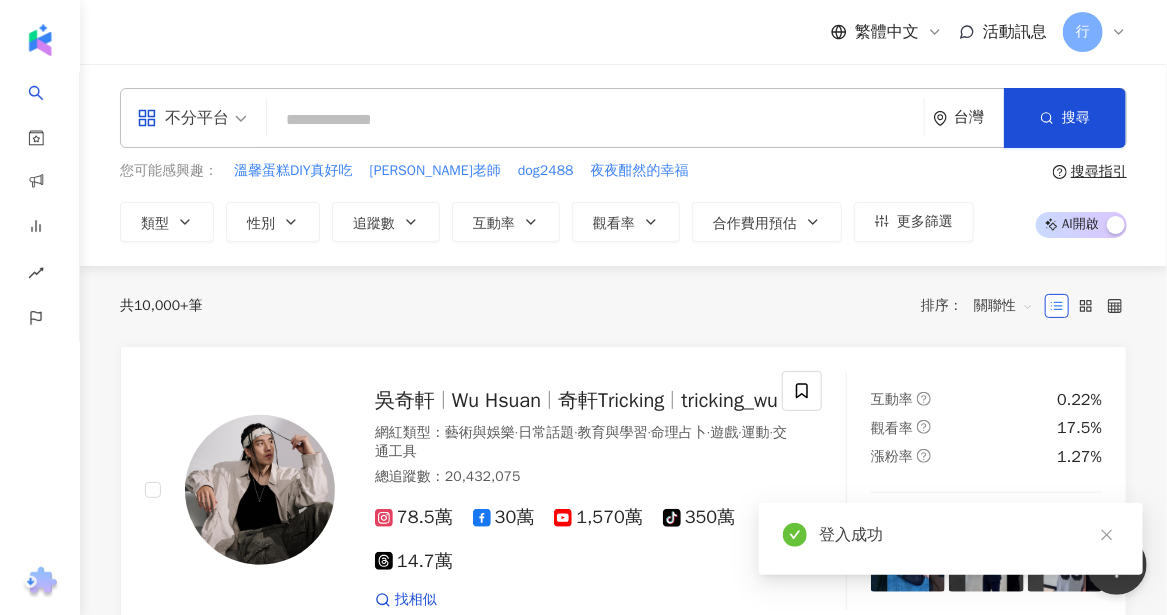 scroll, scrollTop: 793, scrollLeft: 0, axis: vertical 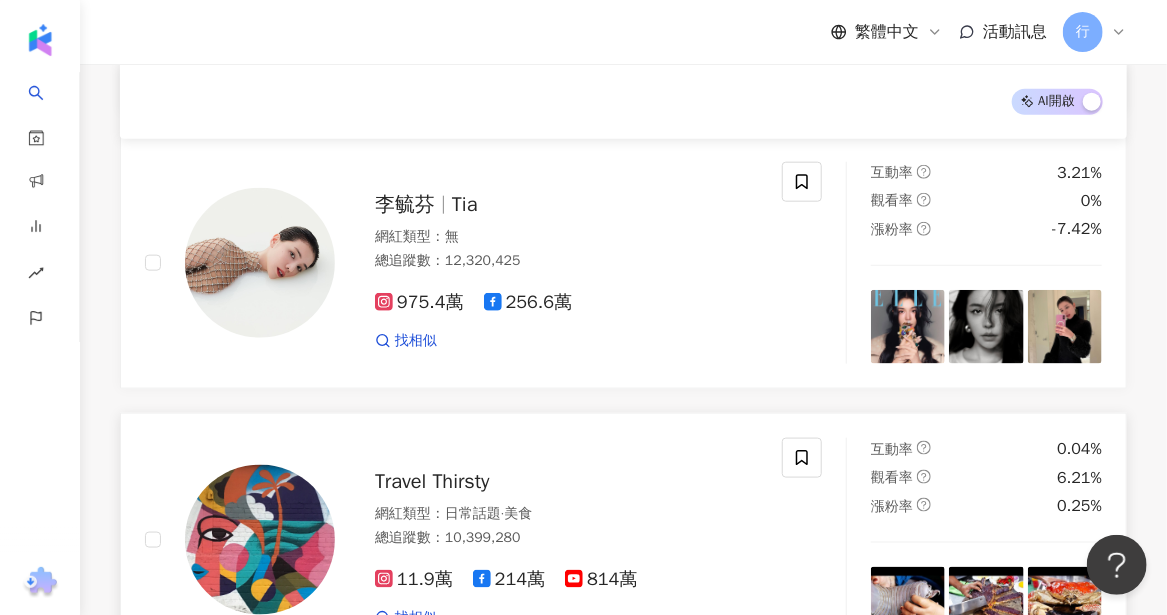 click on "Travel Thirsty" at bounding box center [432, 481] 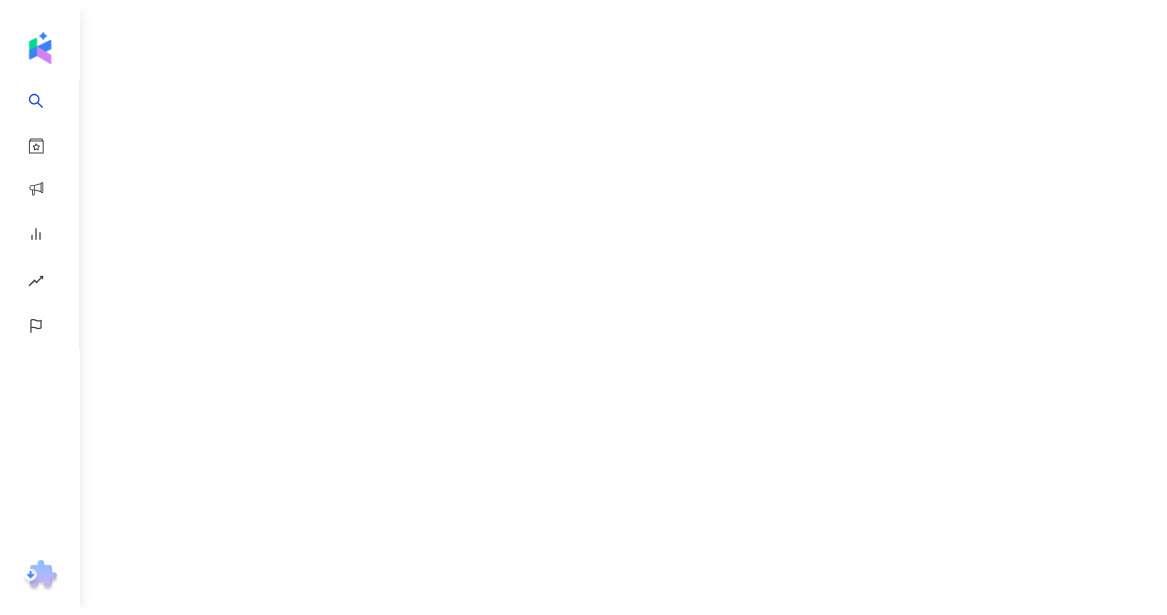 scroll, scrollTop: 0, scrollLeft: 0, axis: both 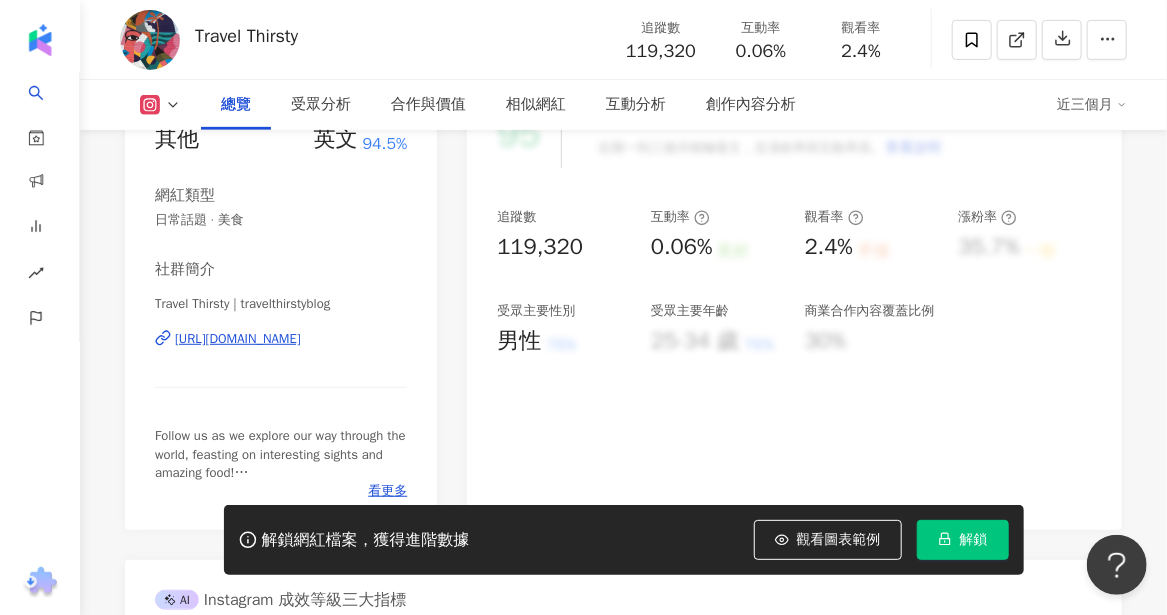 click on "[URL][DOMAIN_NAME]" at bounding box center [238, 339] 